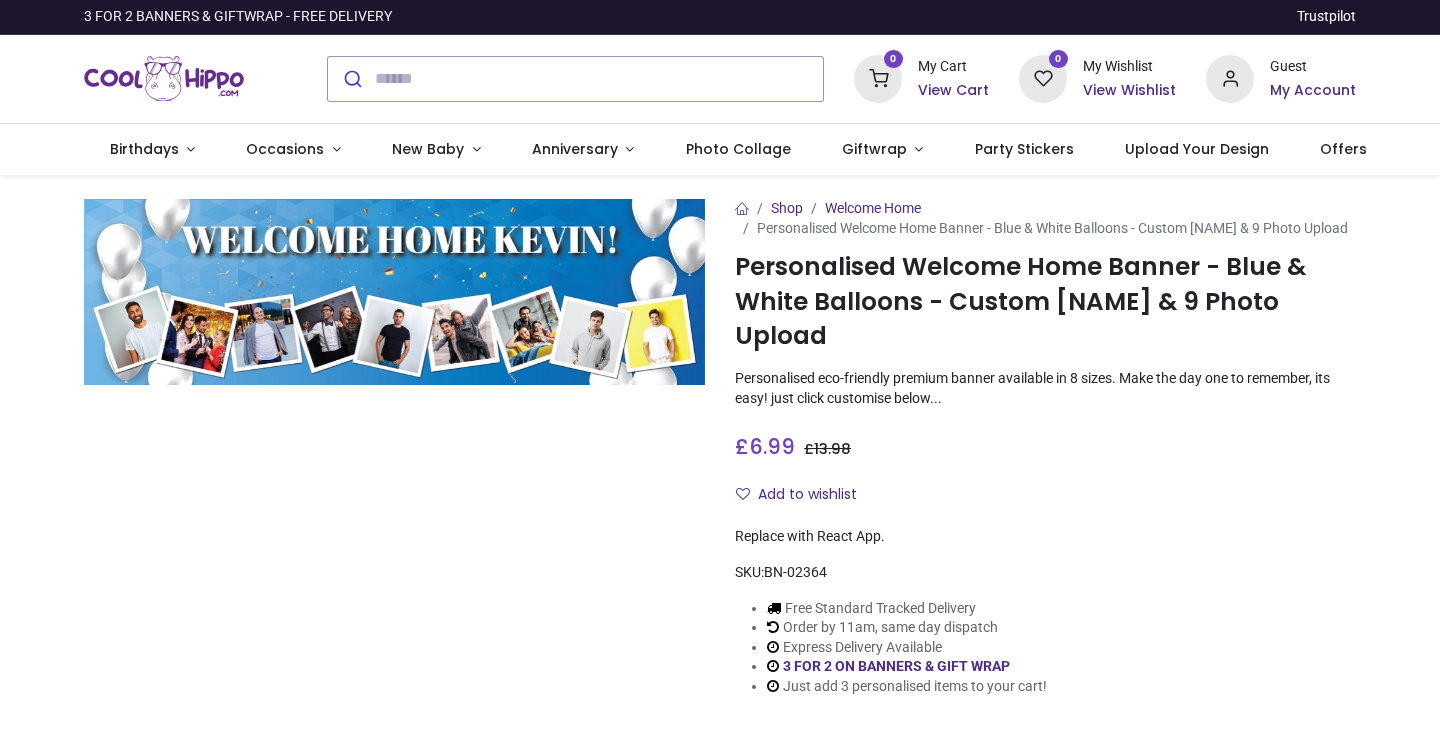 scroll, scrollTop: 0, scrollLeft: 0, axis: both 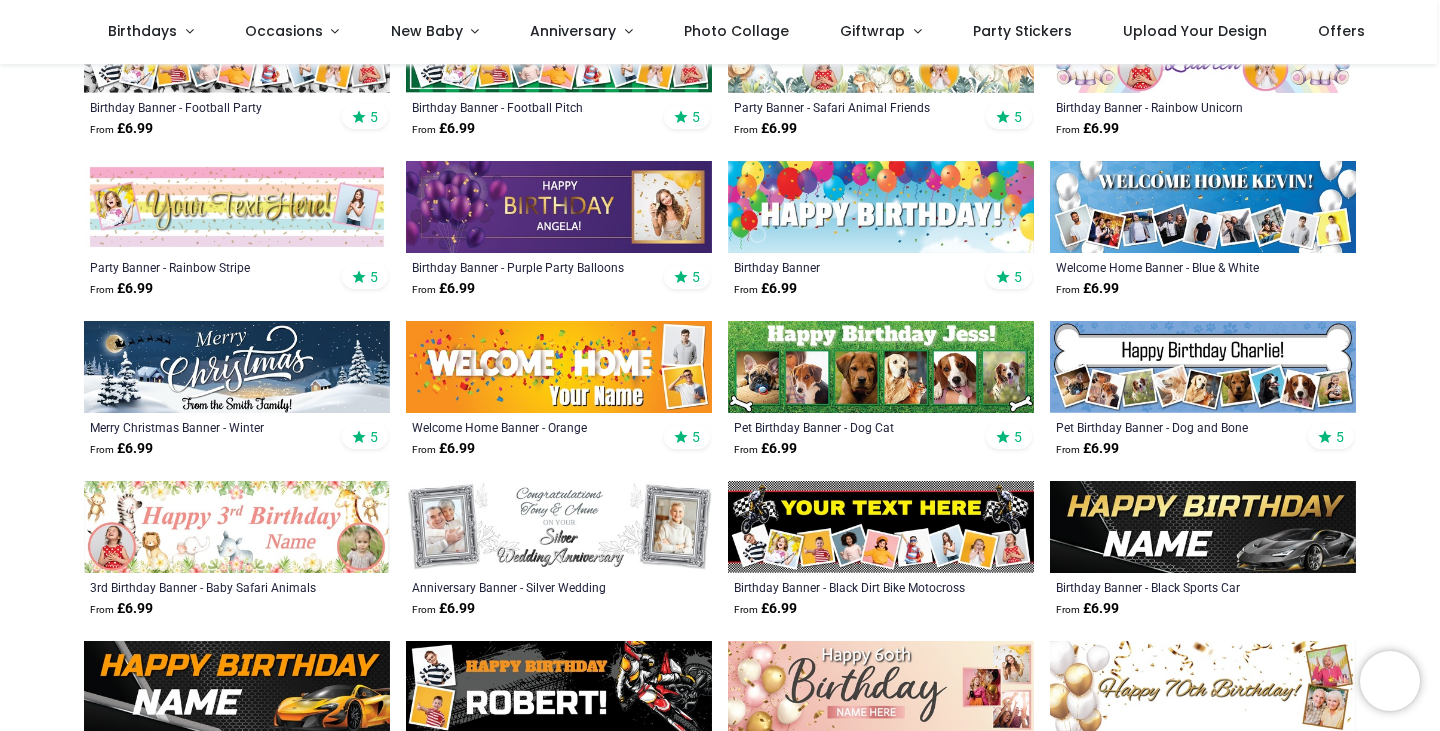 click at bounding box center (1203, 207) 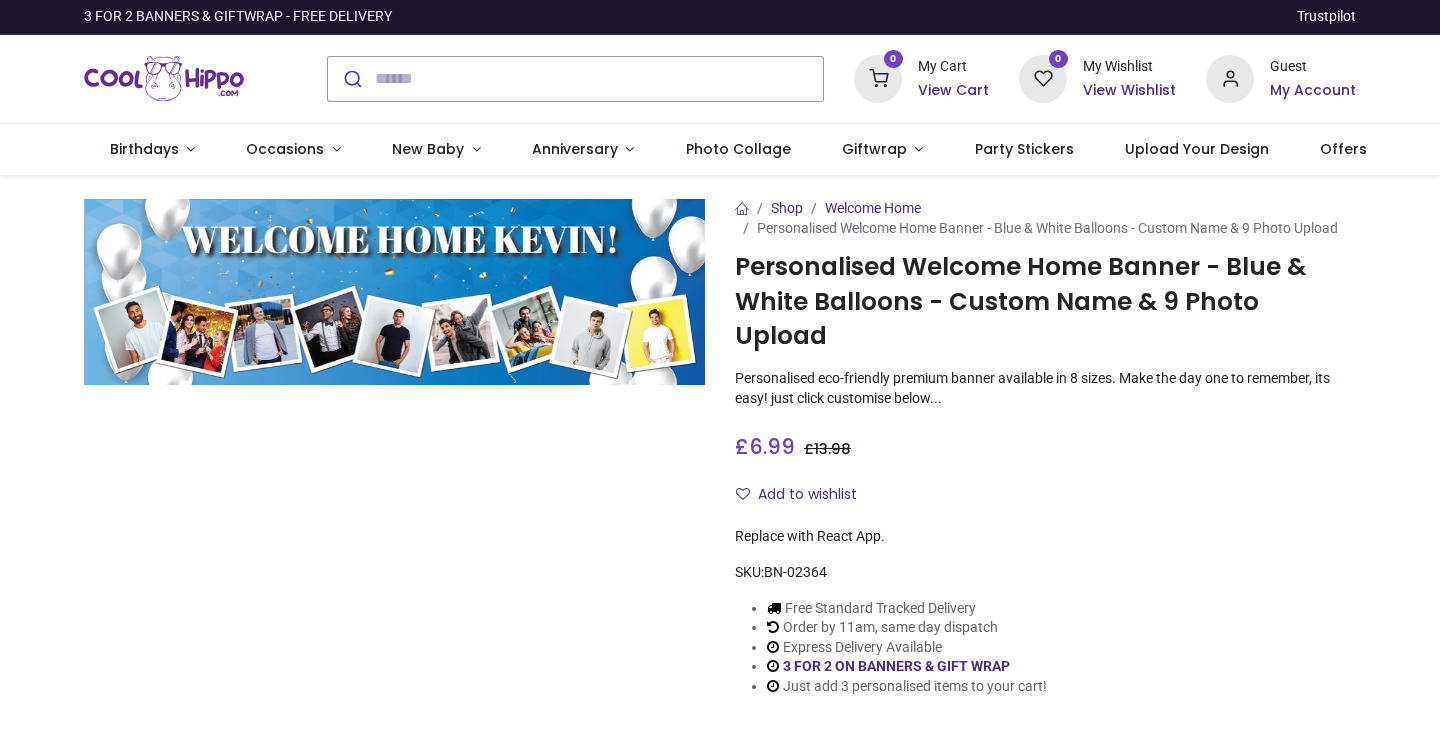 scroll, scrollTop: 0, scrollLeft: 0, axis: both 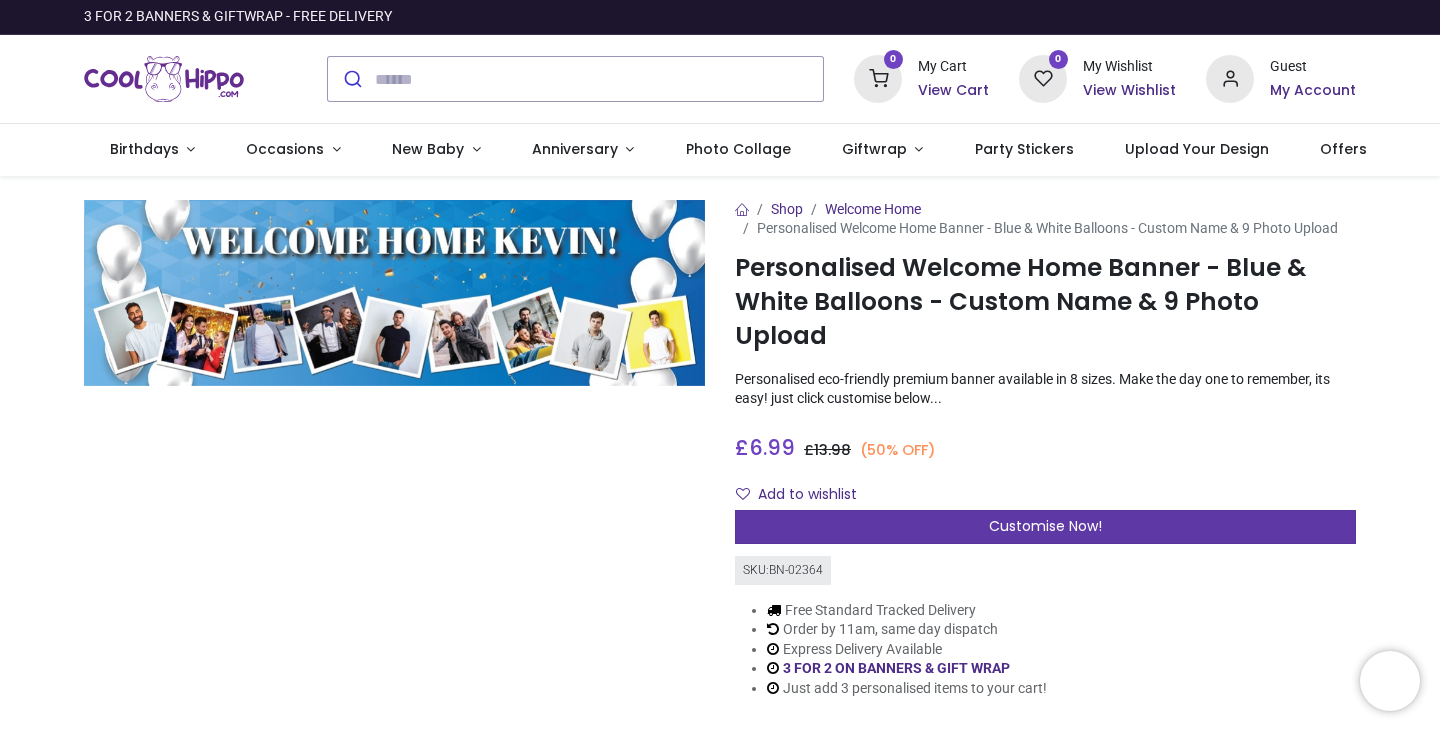 click on "Customise Now!" at bounding box center [1045, 527] 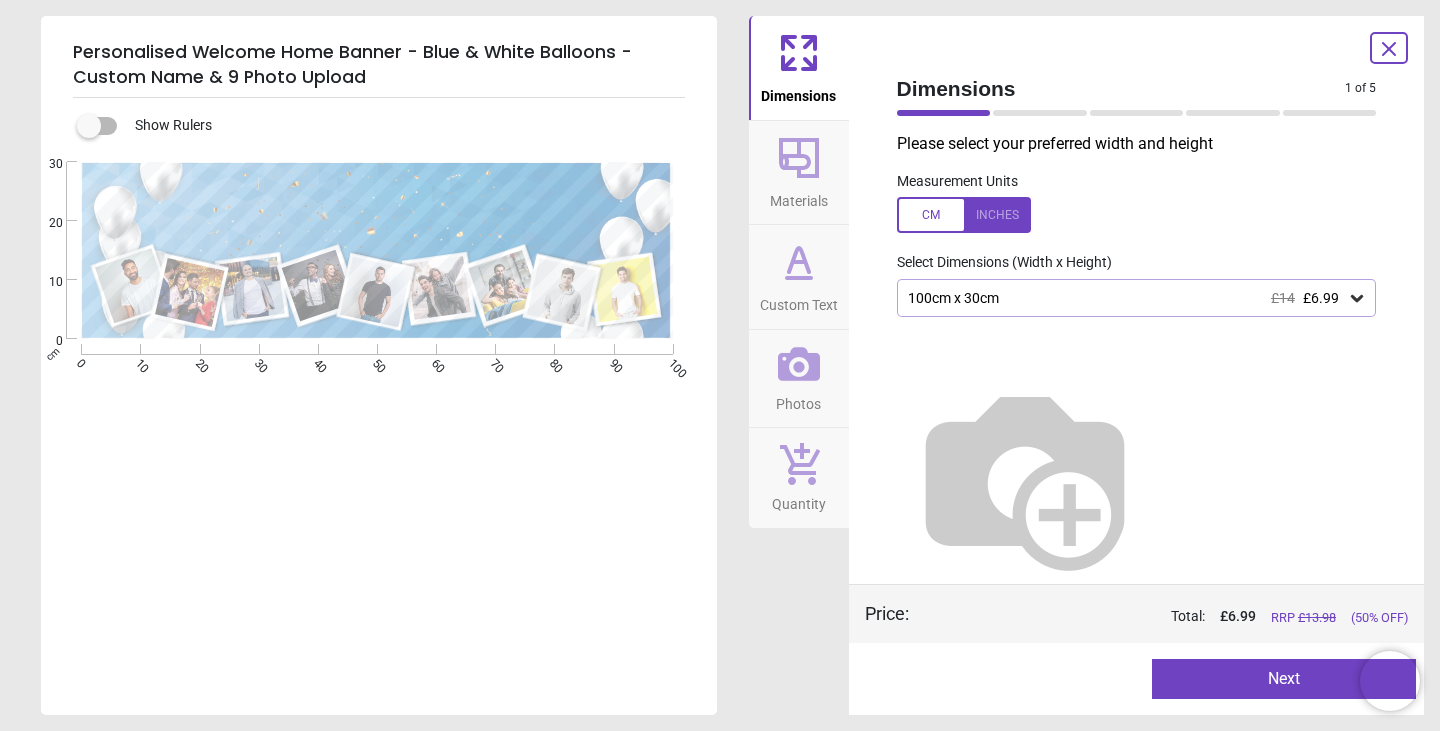 click 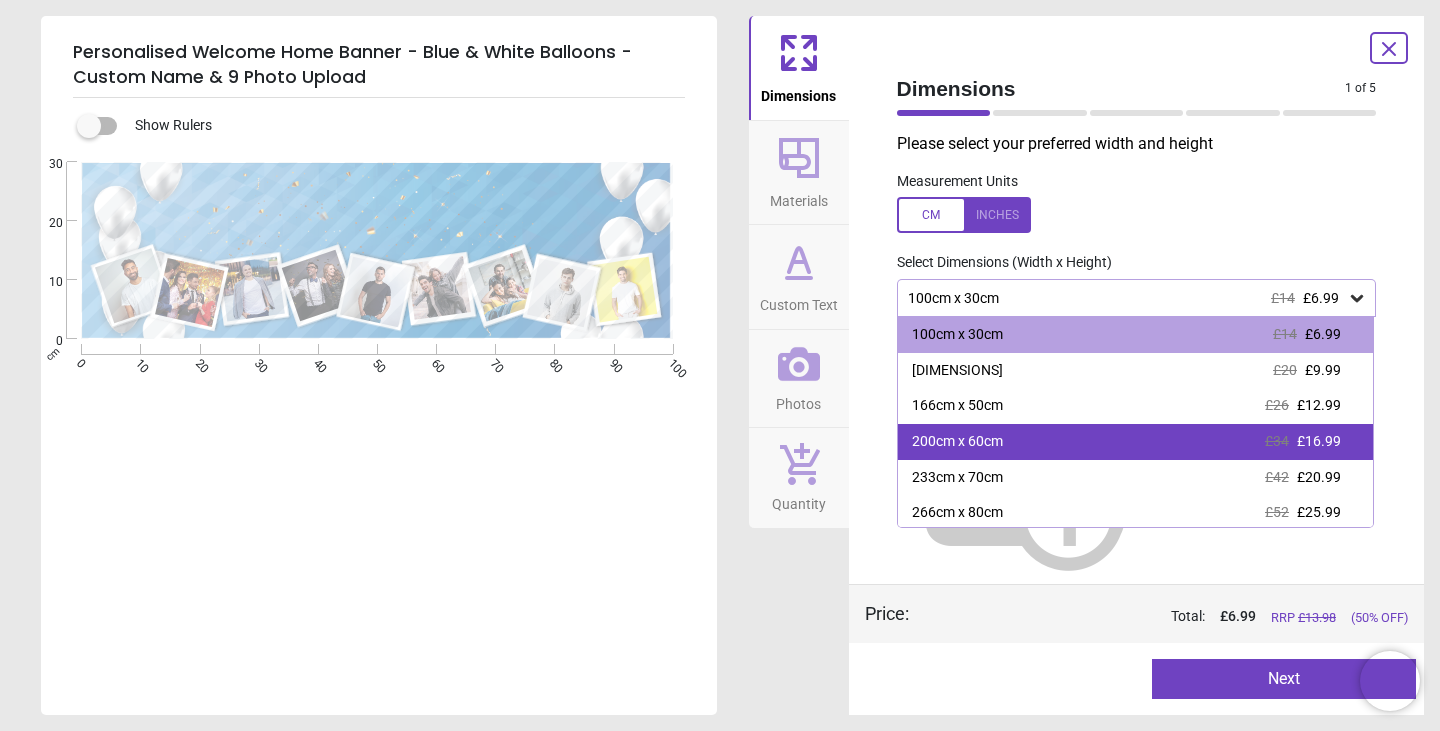 click on "200cm  x  60cm       £34 £16.99" at bounding box center (1136, 442) 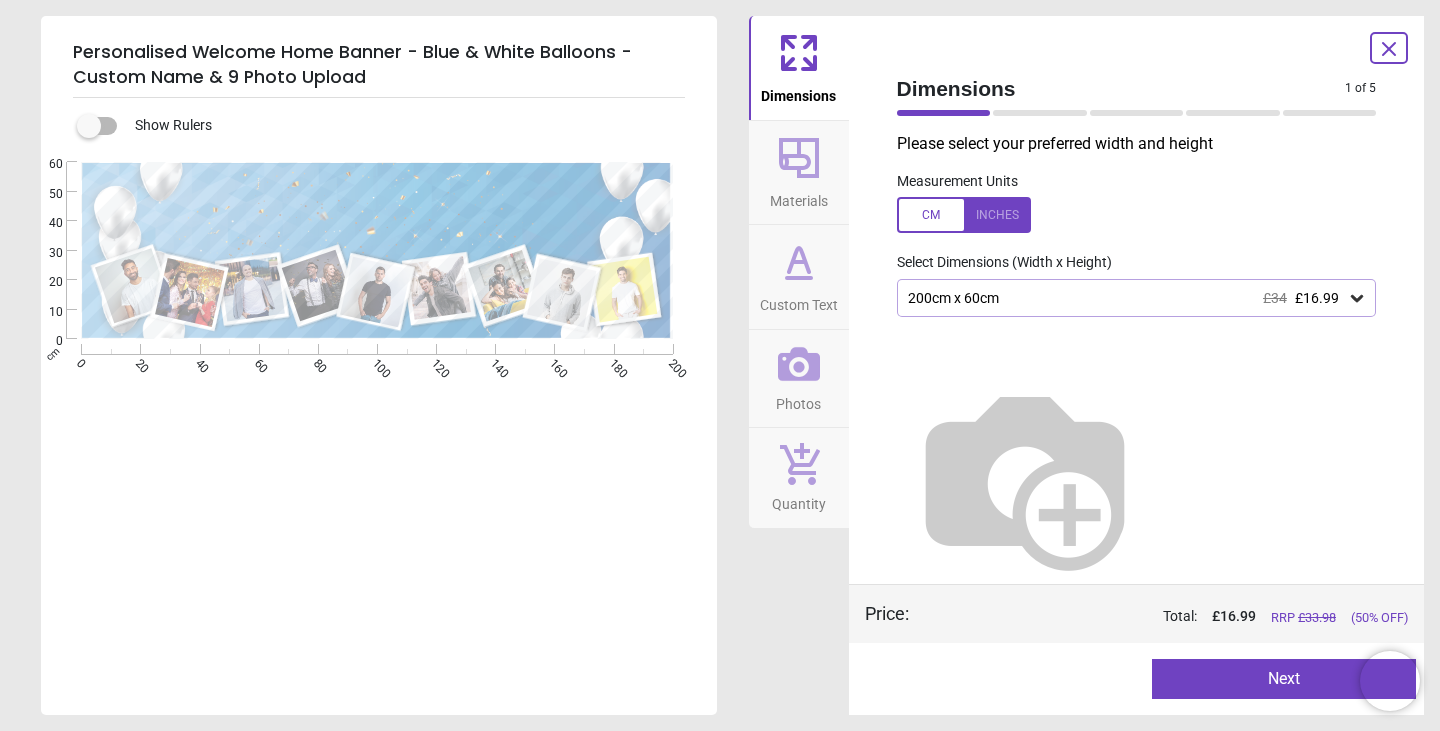 click on "£16.99" at bounding box center (1317, 298) 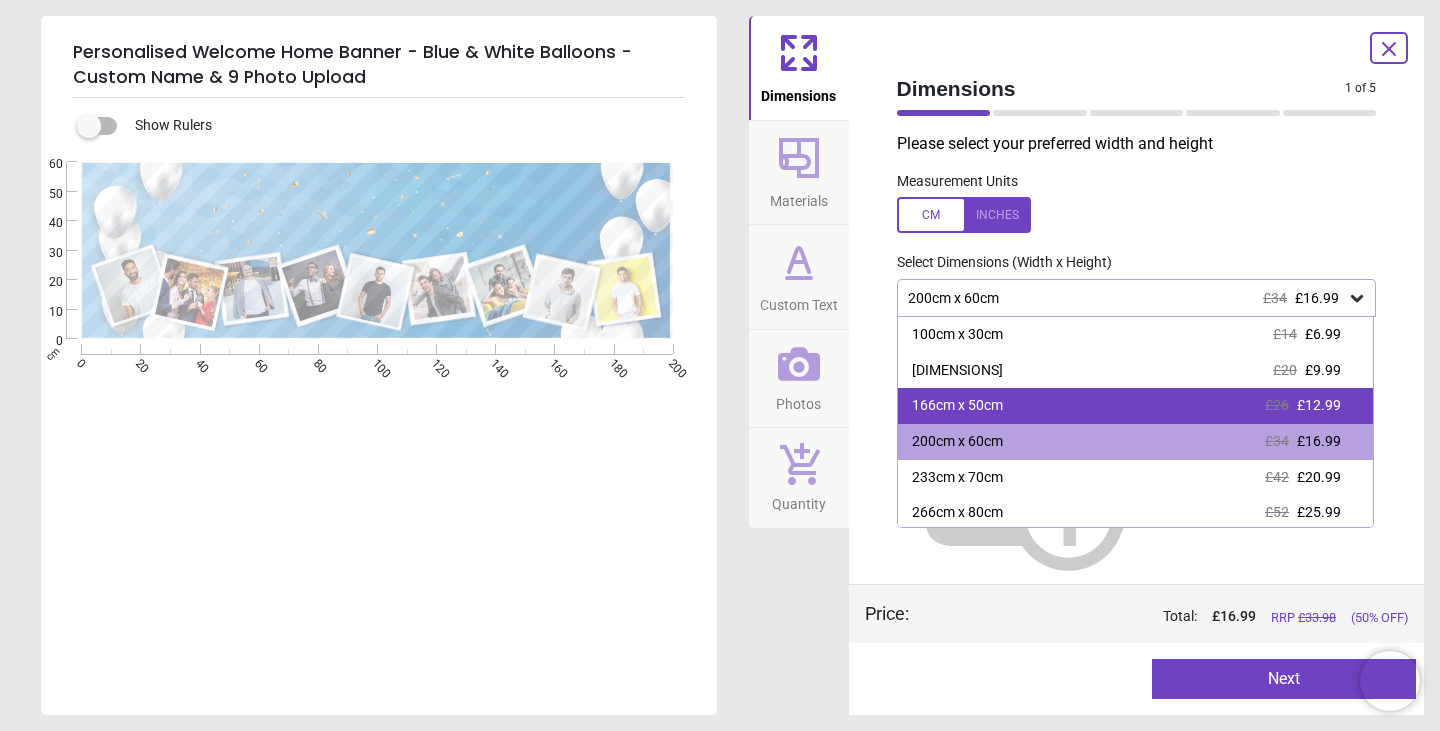 click on "166cm  x  50cm       £26 £12.99" at bounding box center (1136, 406) 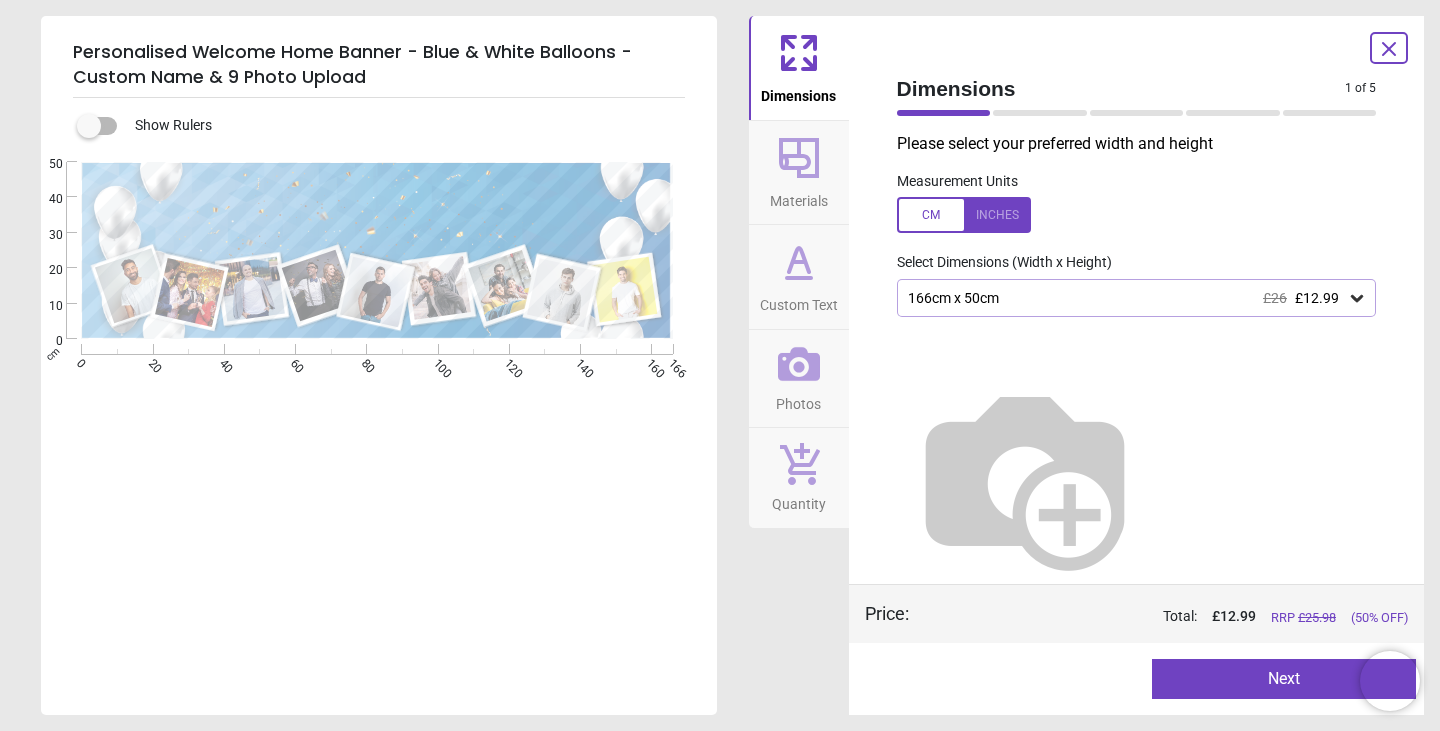 click on "Materials" at bounding box center (799, 197) 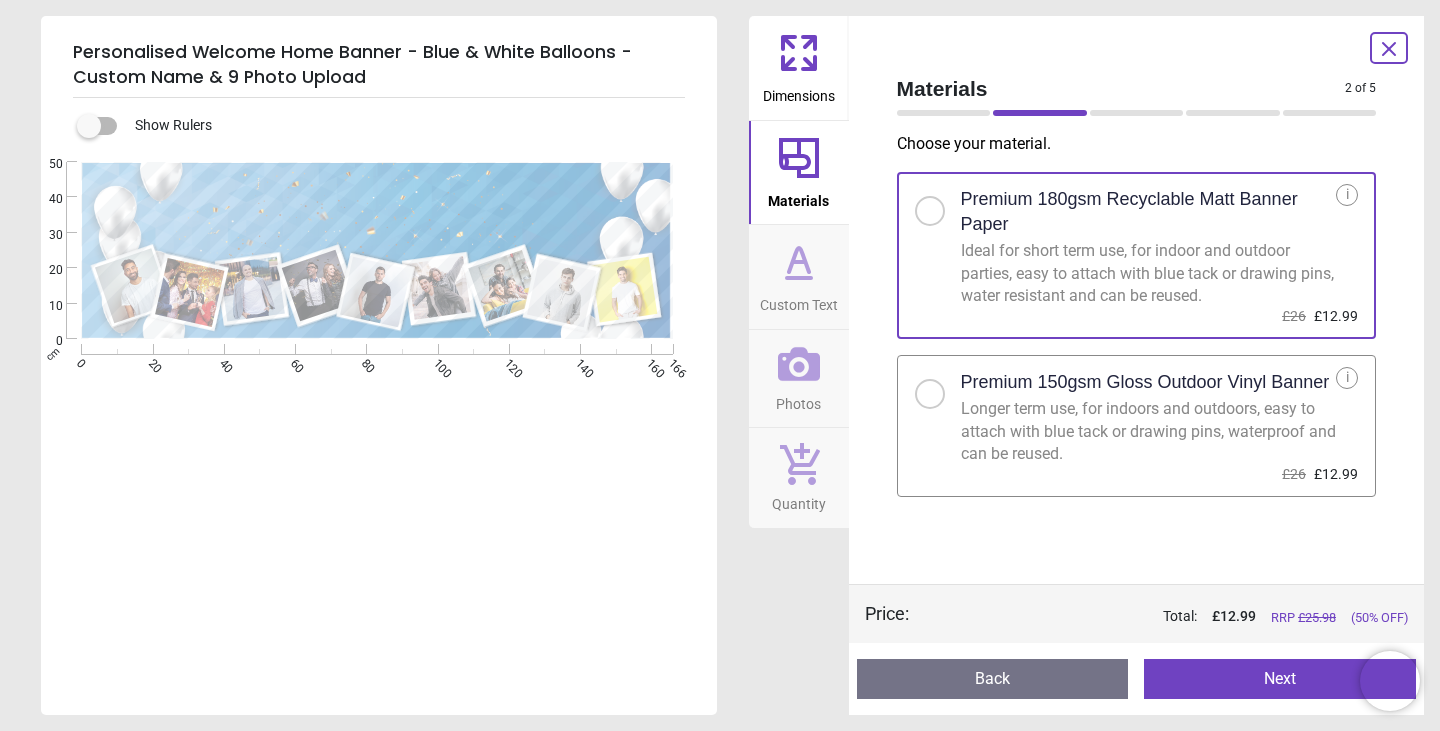 click 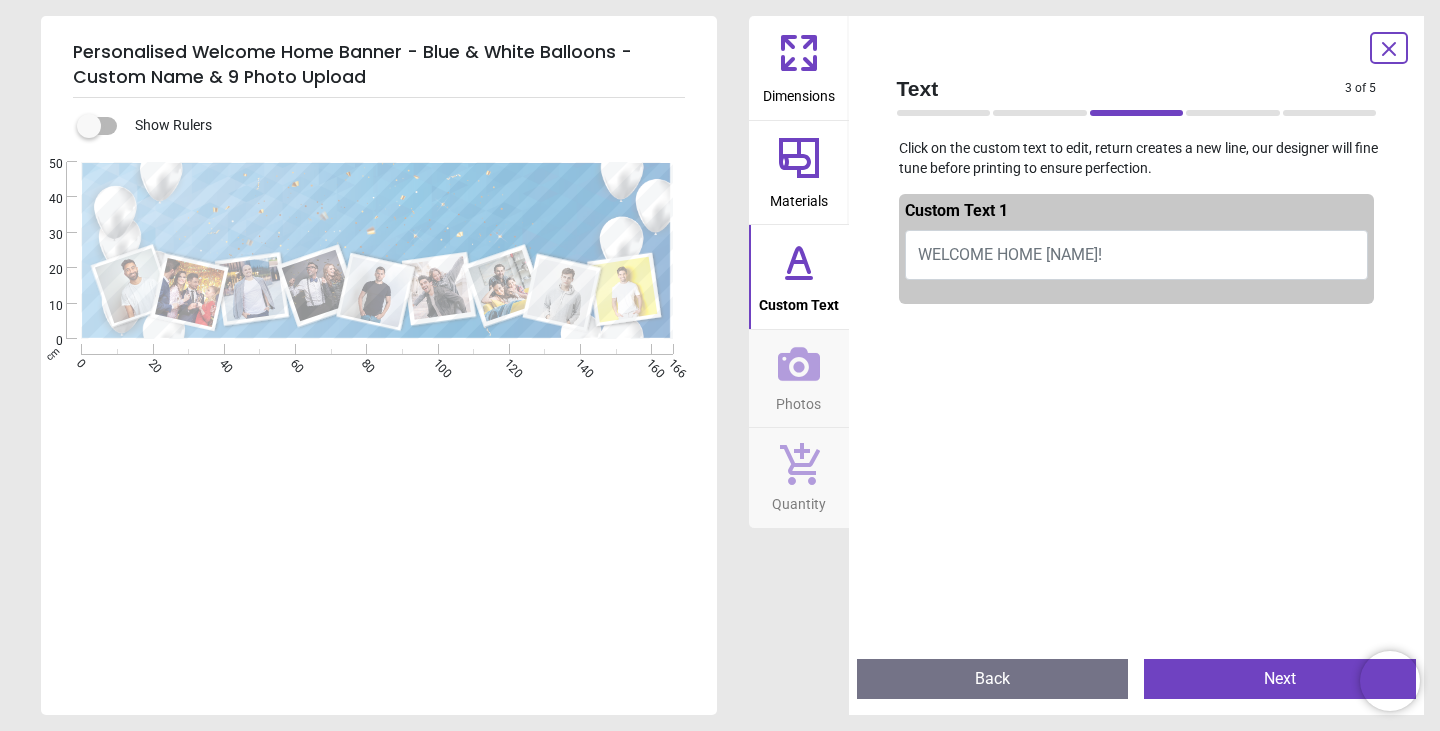 click 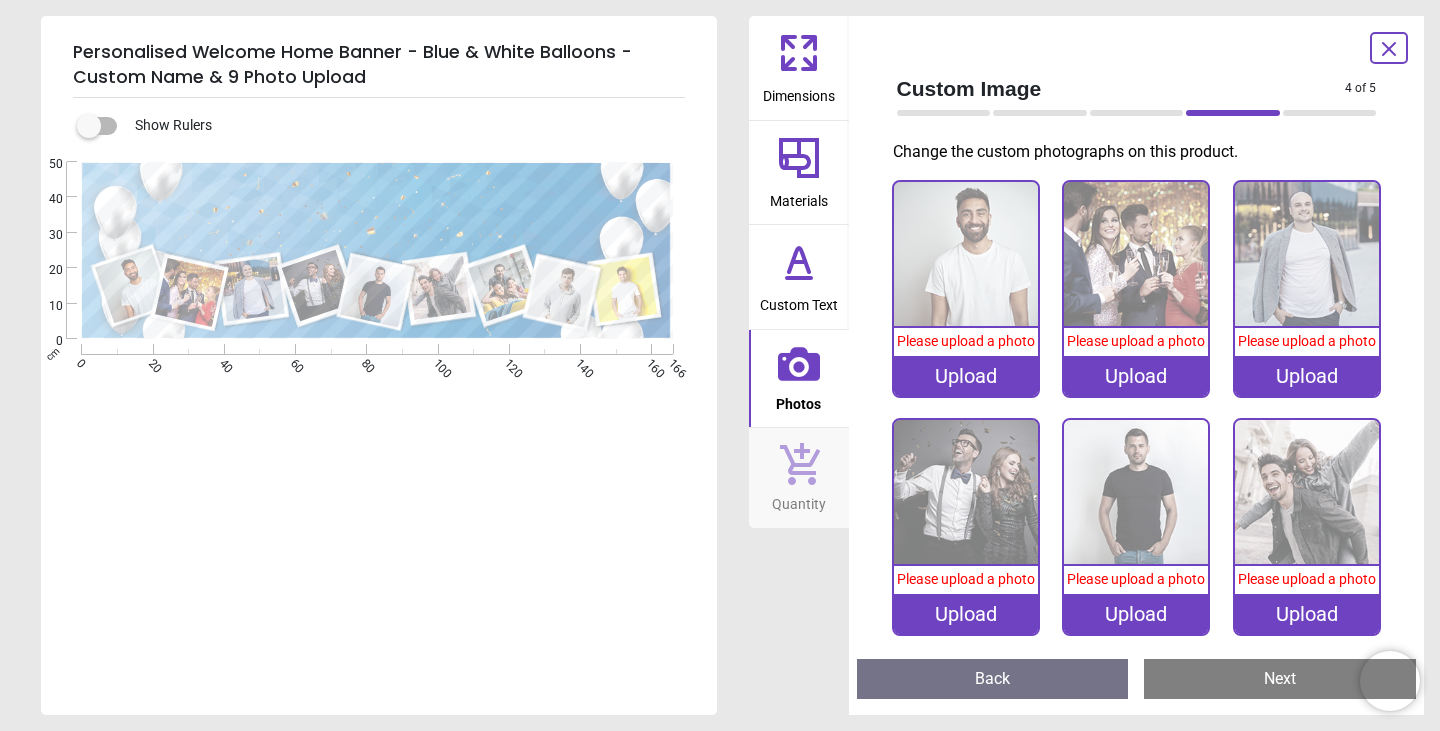 click 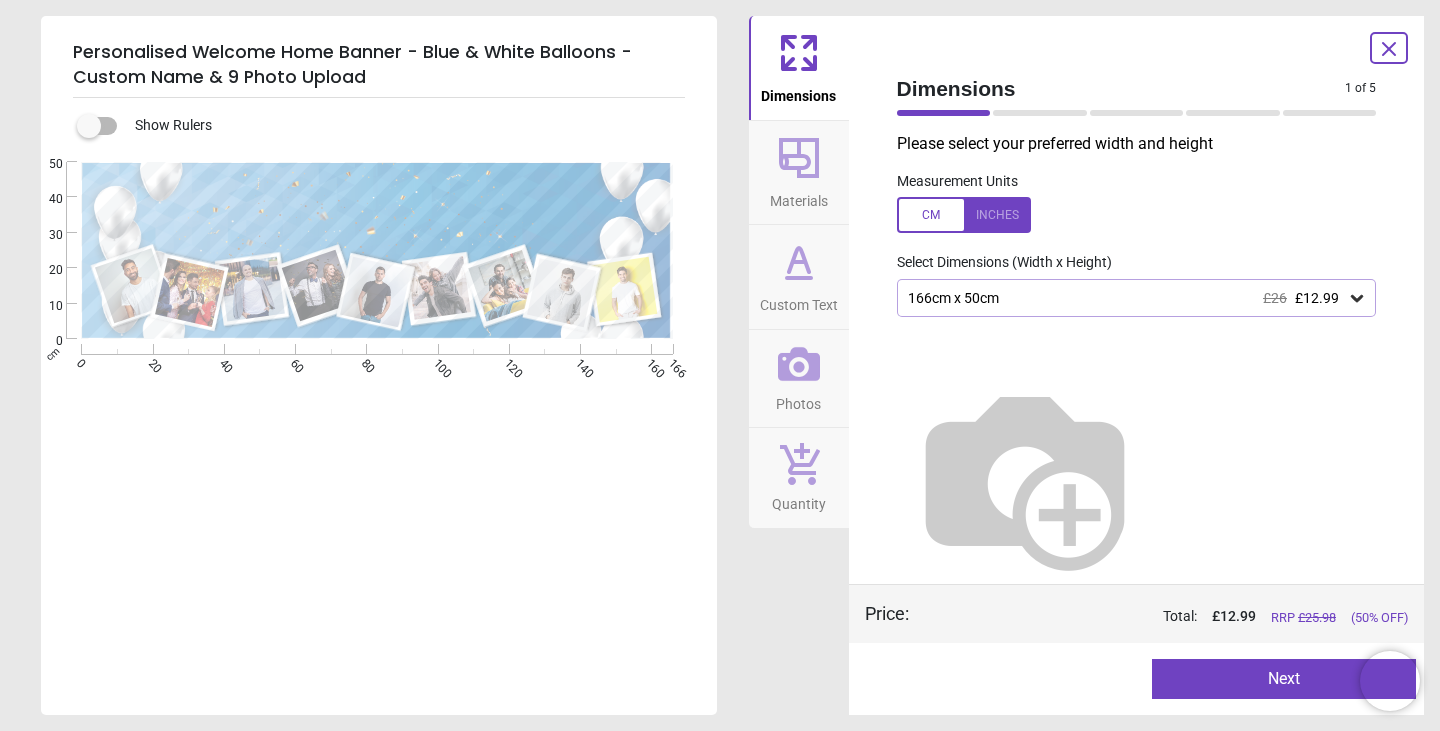 click 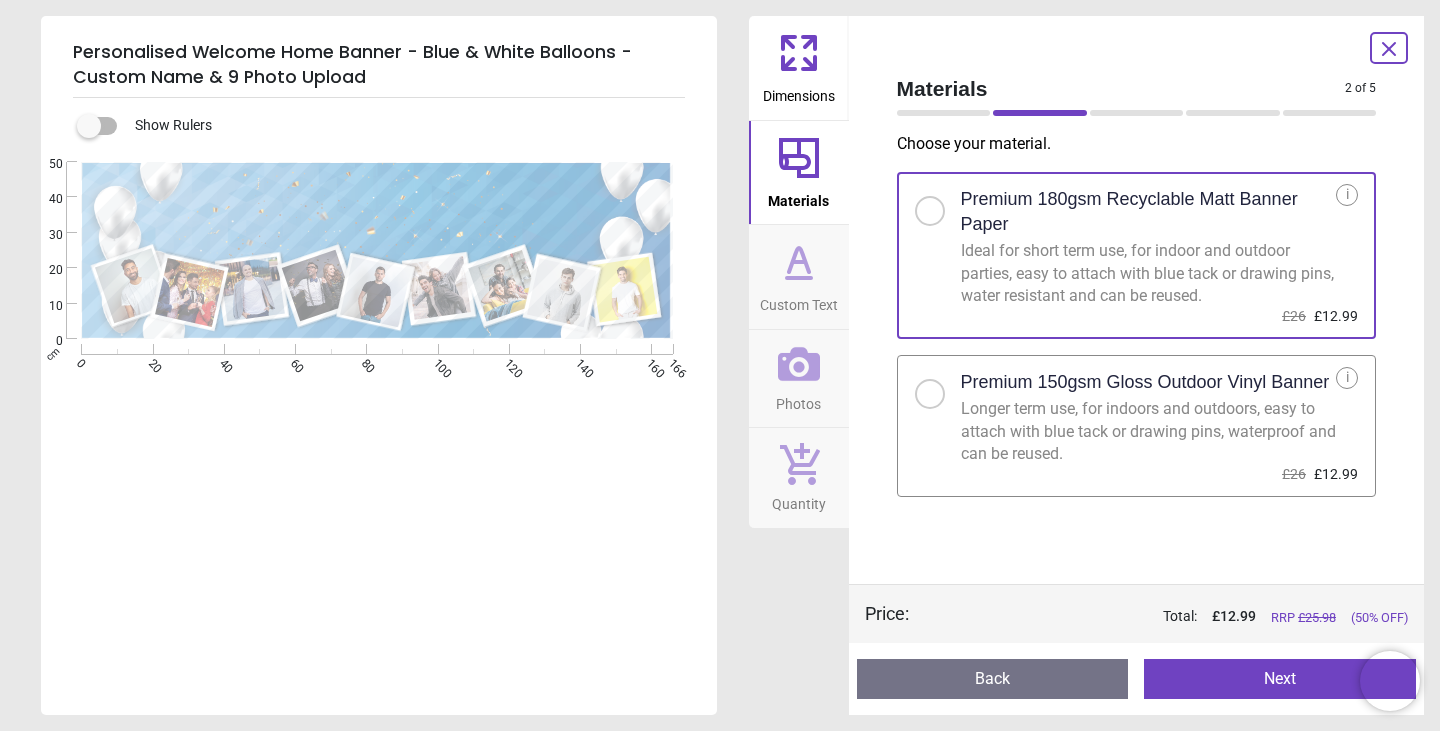 click on "Custom Text" at bounding box center [799, 277] 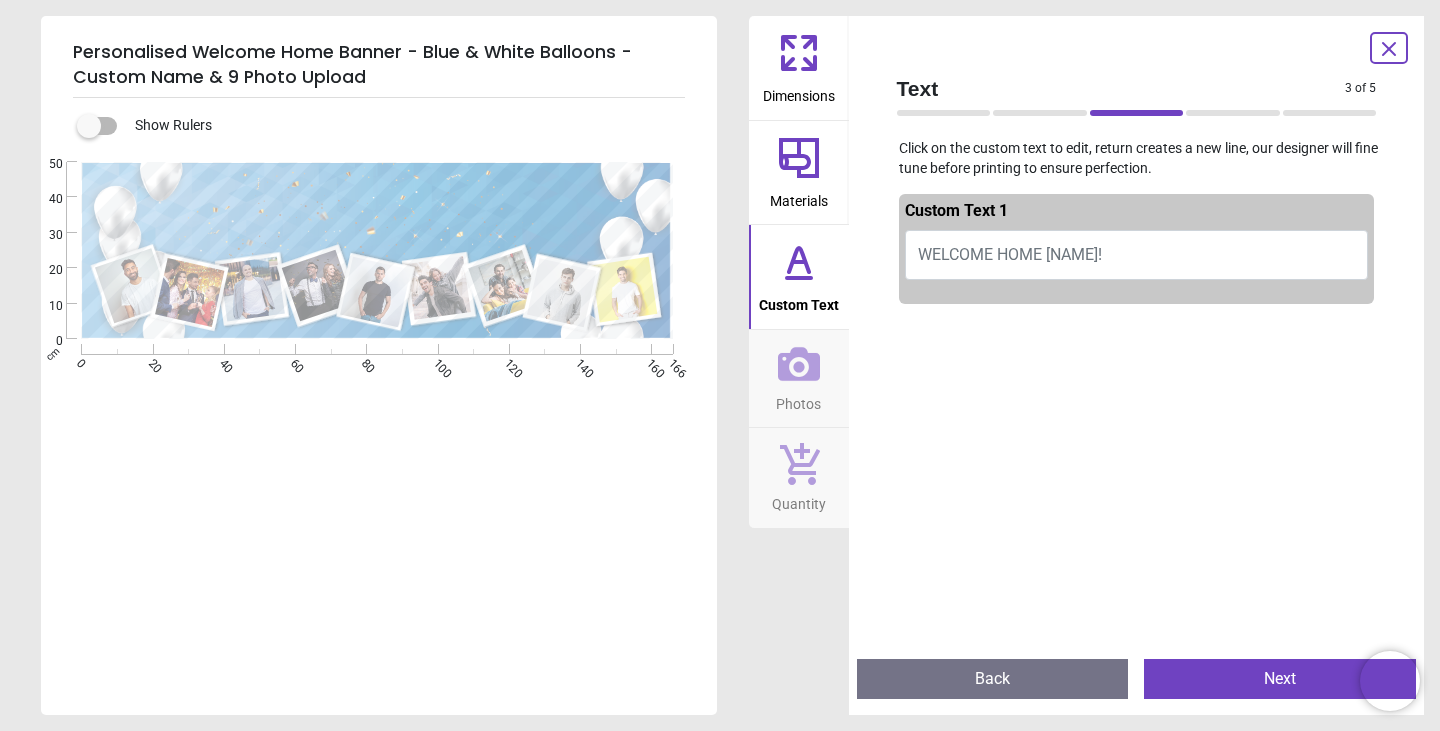 click on "WELCOME HOME KEVIN!" at bounding box center [1137, 255] 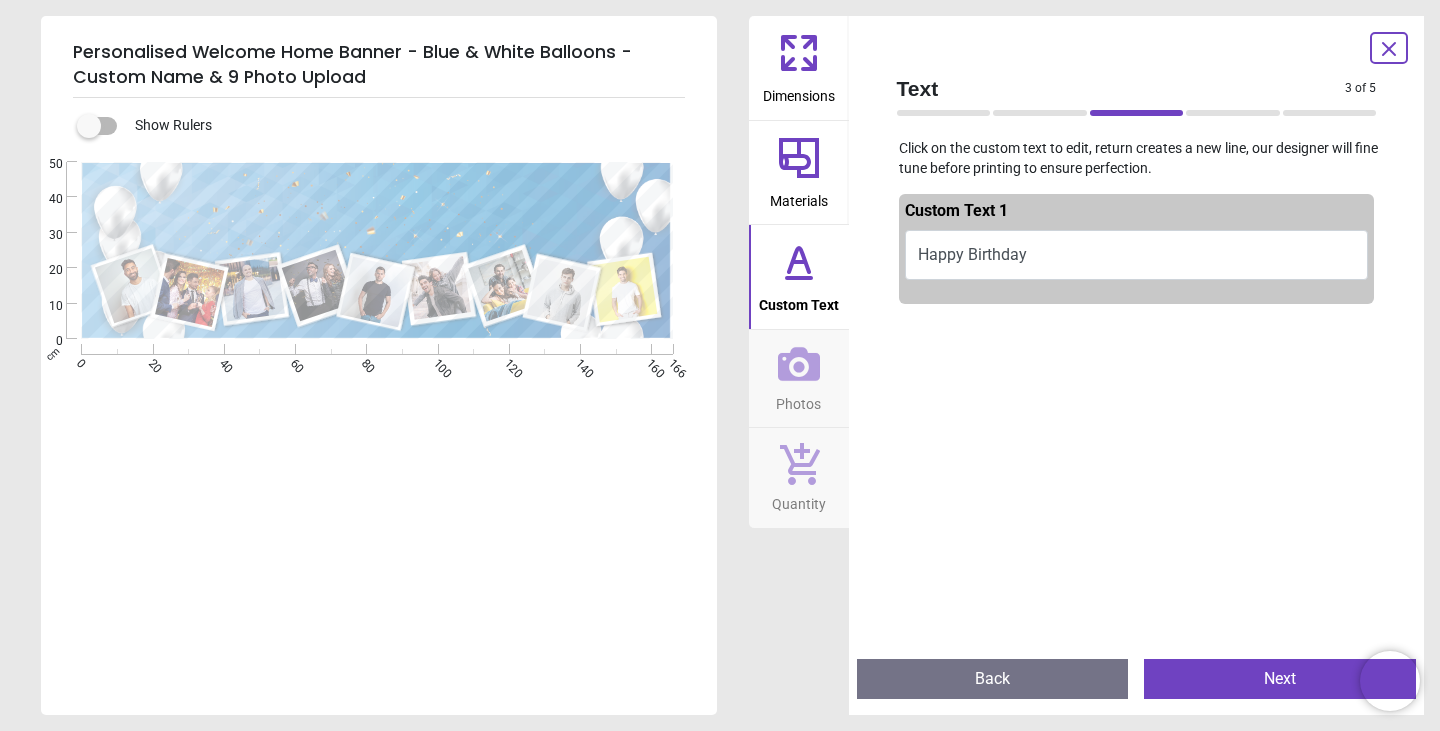 scroll, scrollTop: 6, scrollLeft: 0, axis: vertical 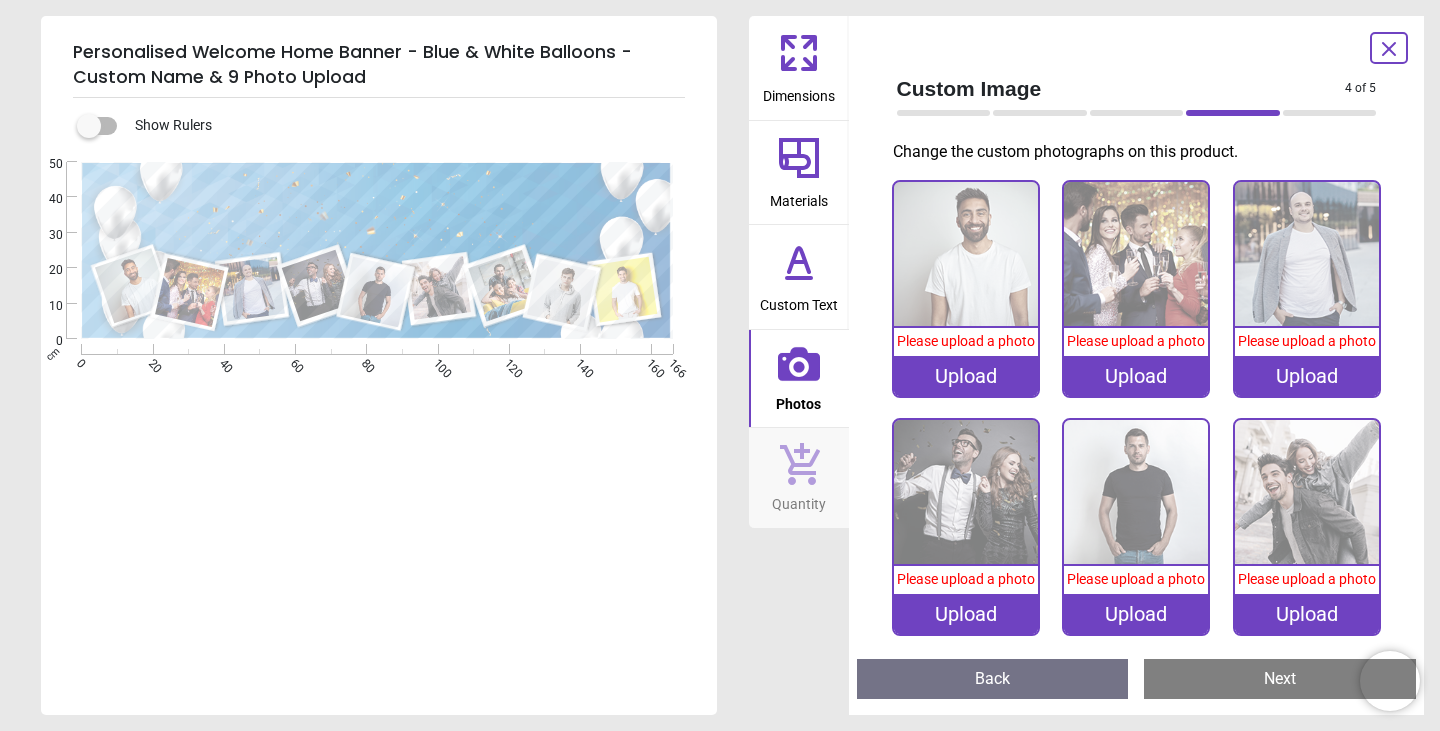 click on "Please upload a photo" at bounding box center [966, 342] 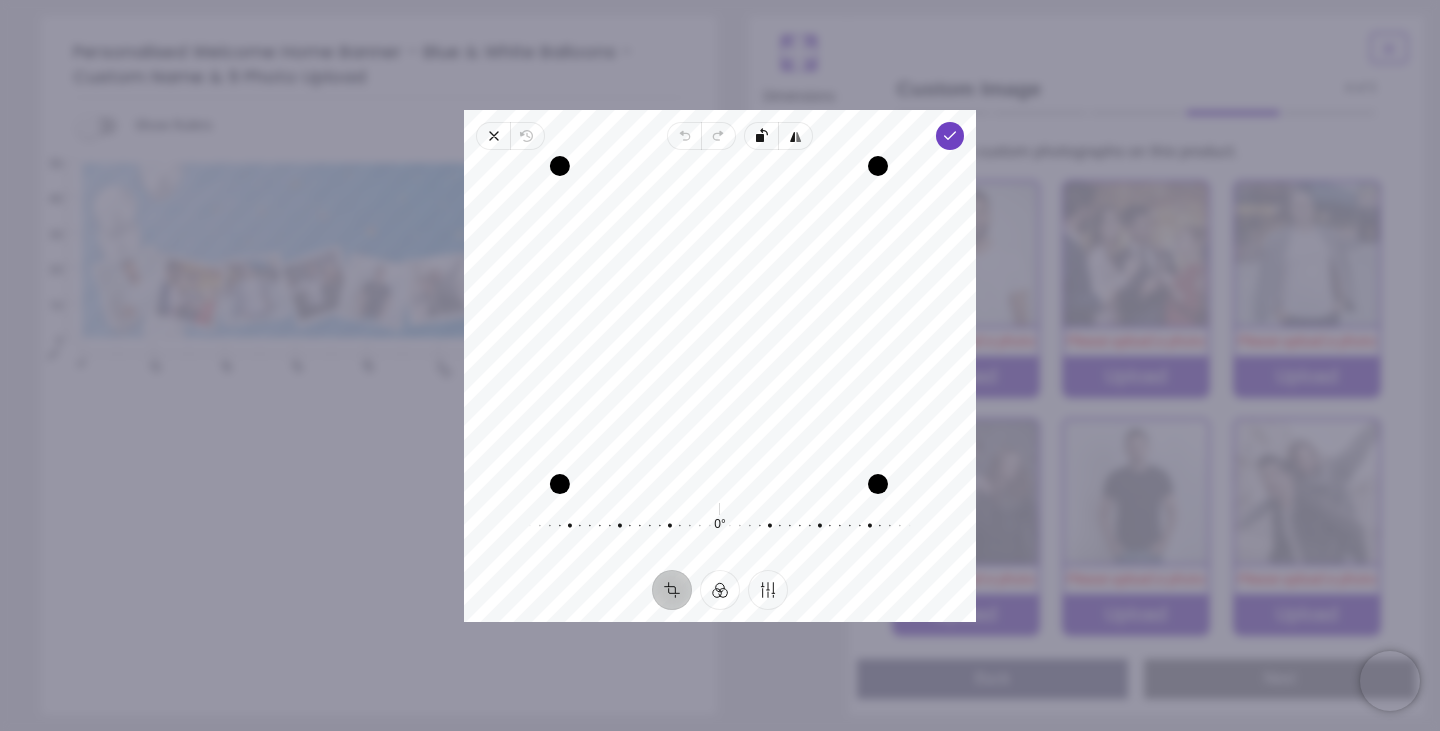 drag, startPoint x: 565, startPoint y: 481, endPoint x: 523, endPoint y: 446, distance: 54.67175 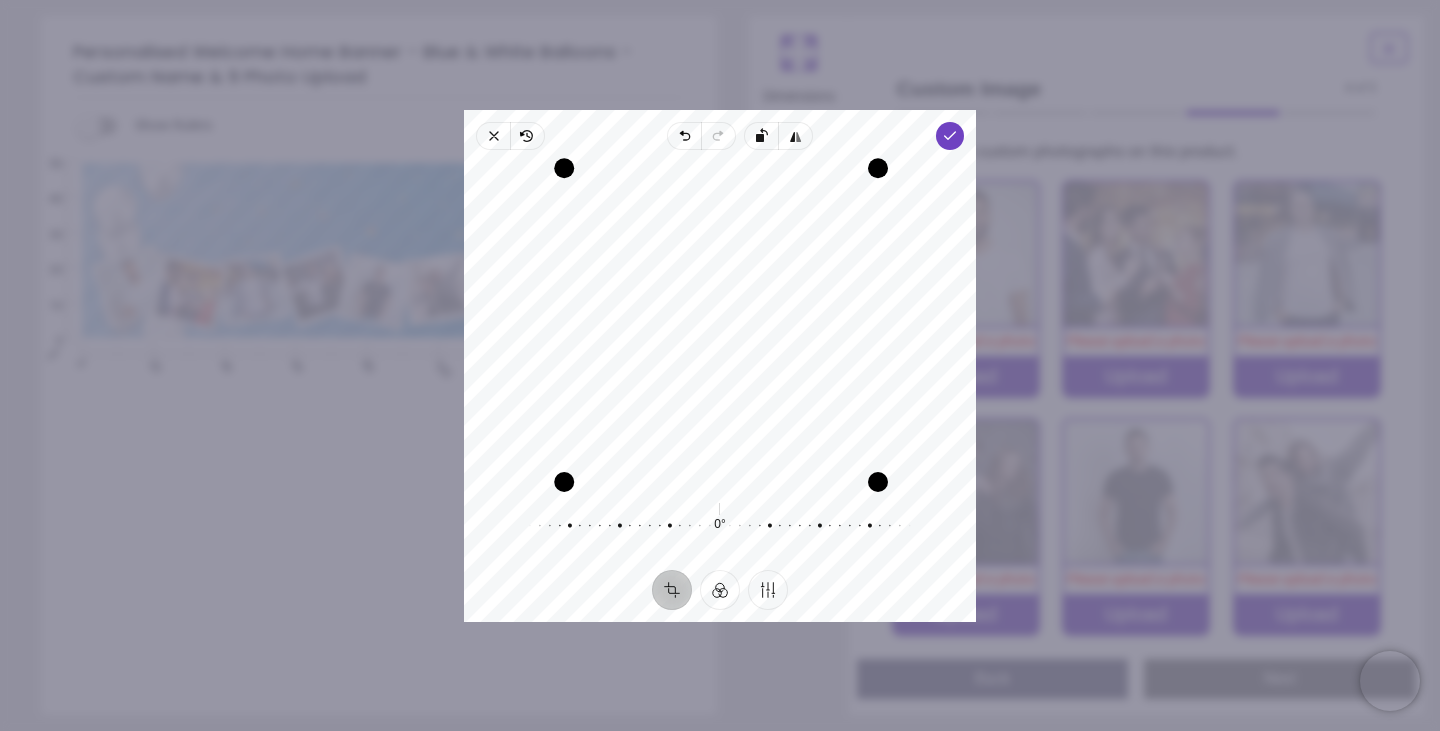 drag, startPoint x: 562, startPoint y: 173, endPoint x: 543, endPoint y: 198, distance: 31.400637 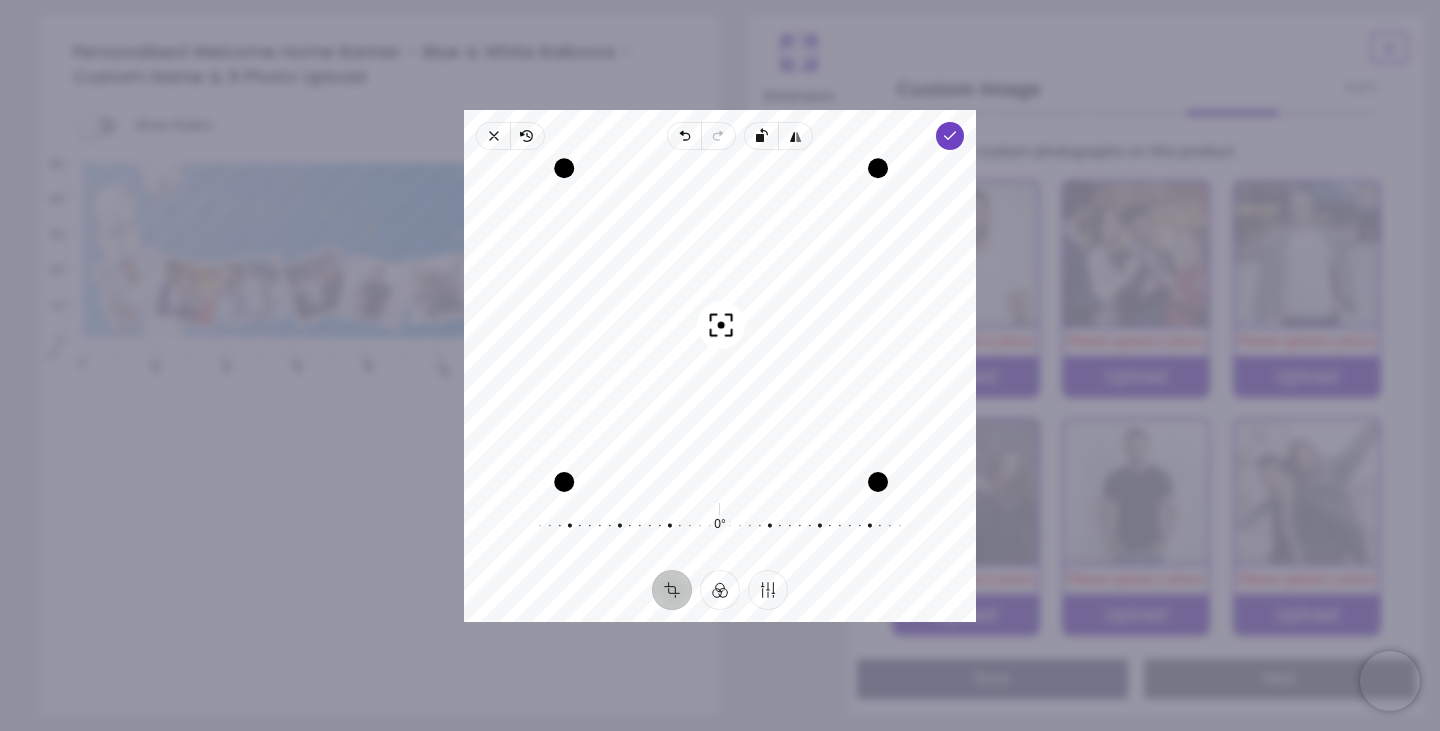 drag, startPoint x: 755, startPoint y: 373, endPoint x: 753, endPoint y: 383, distance: 10.198039 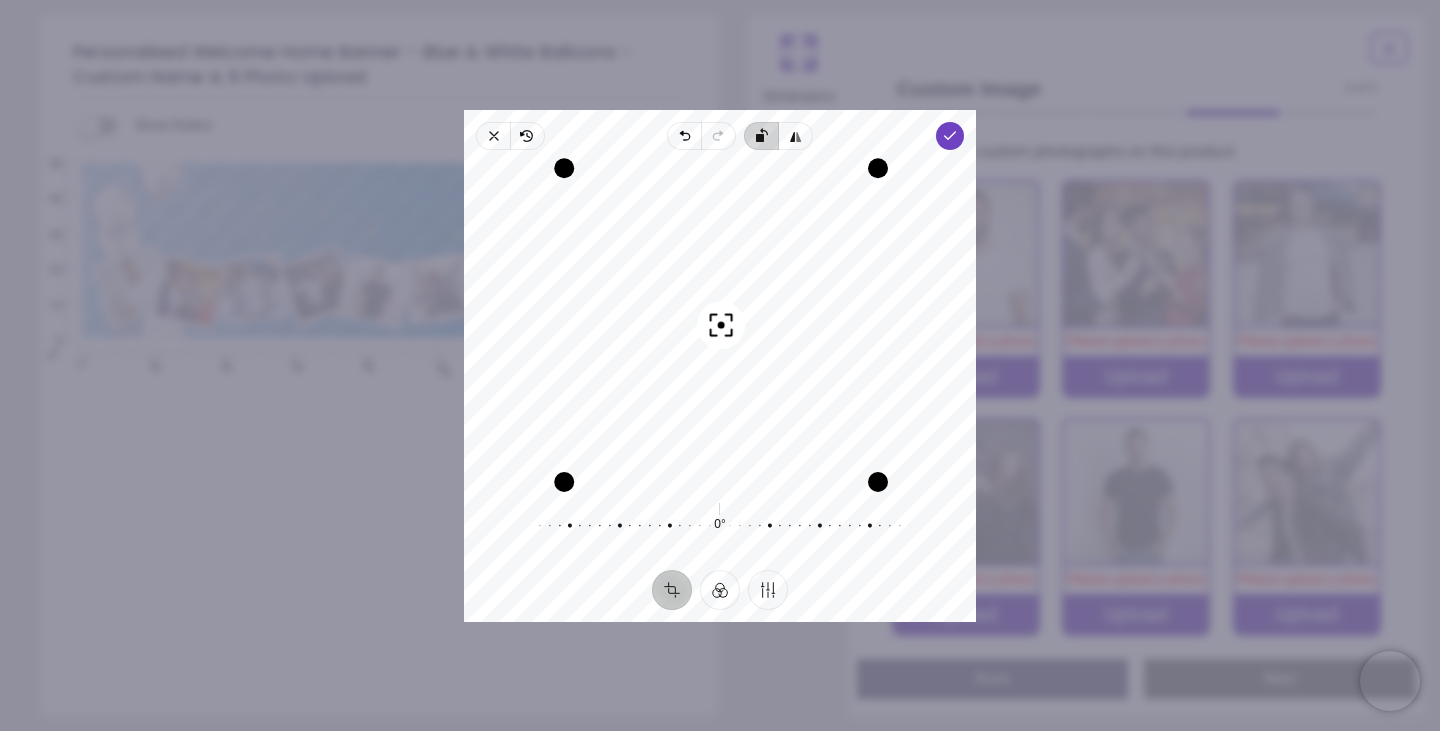 click 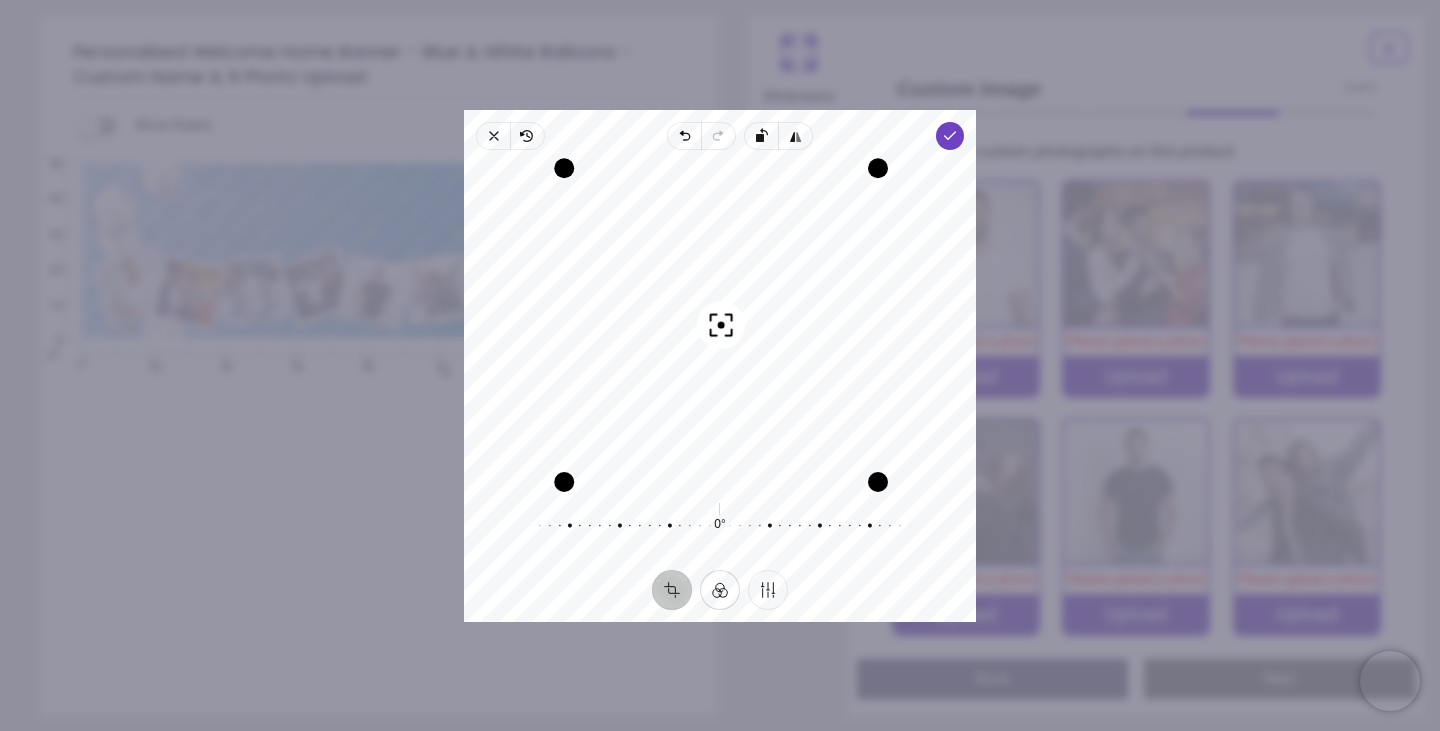 click on "Filter" at bounding box center [720, 589] 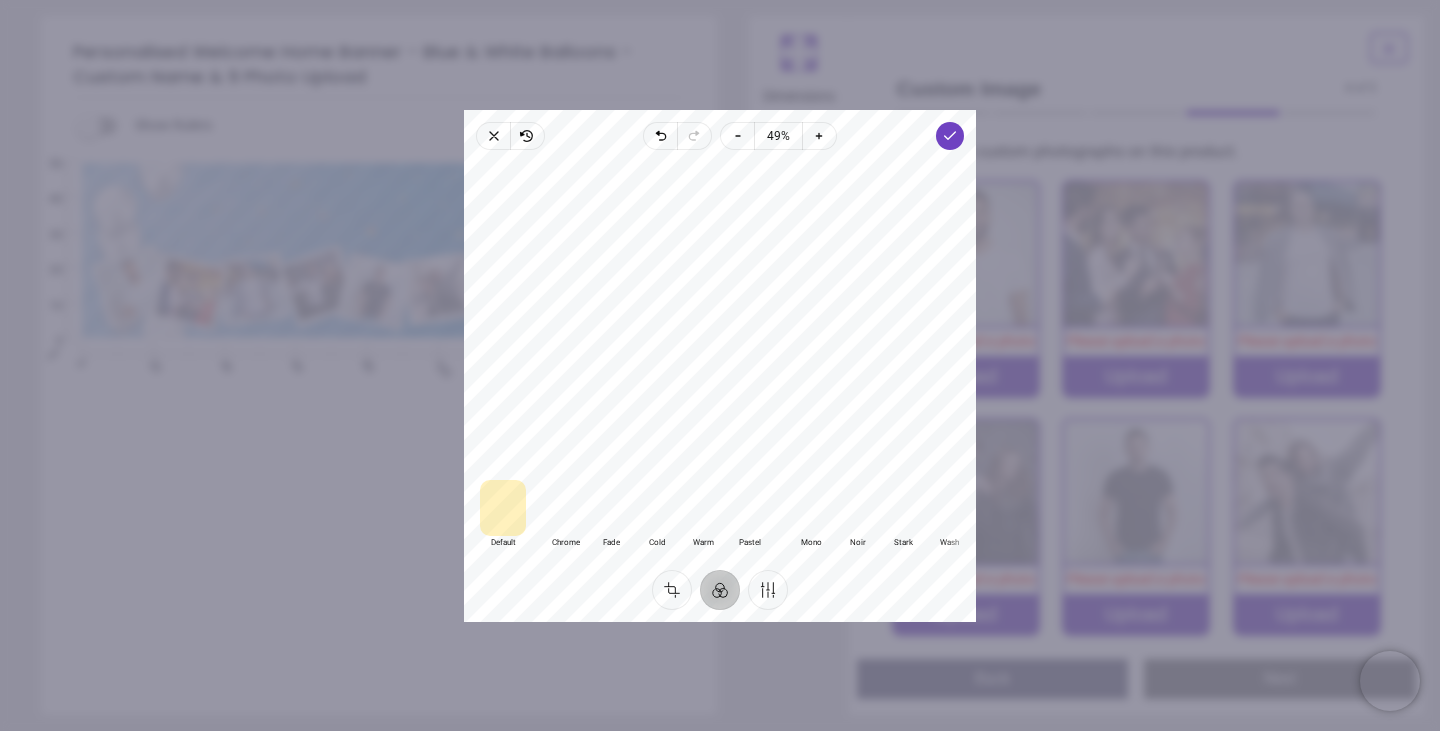 click on "Crop     Filter     Finetune" at bounding box center [720, 589] 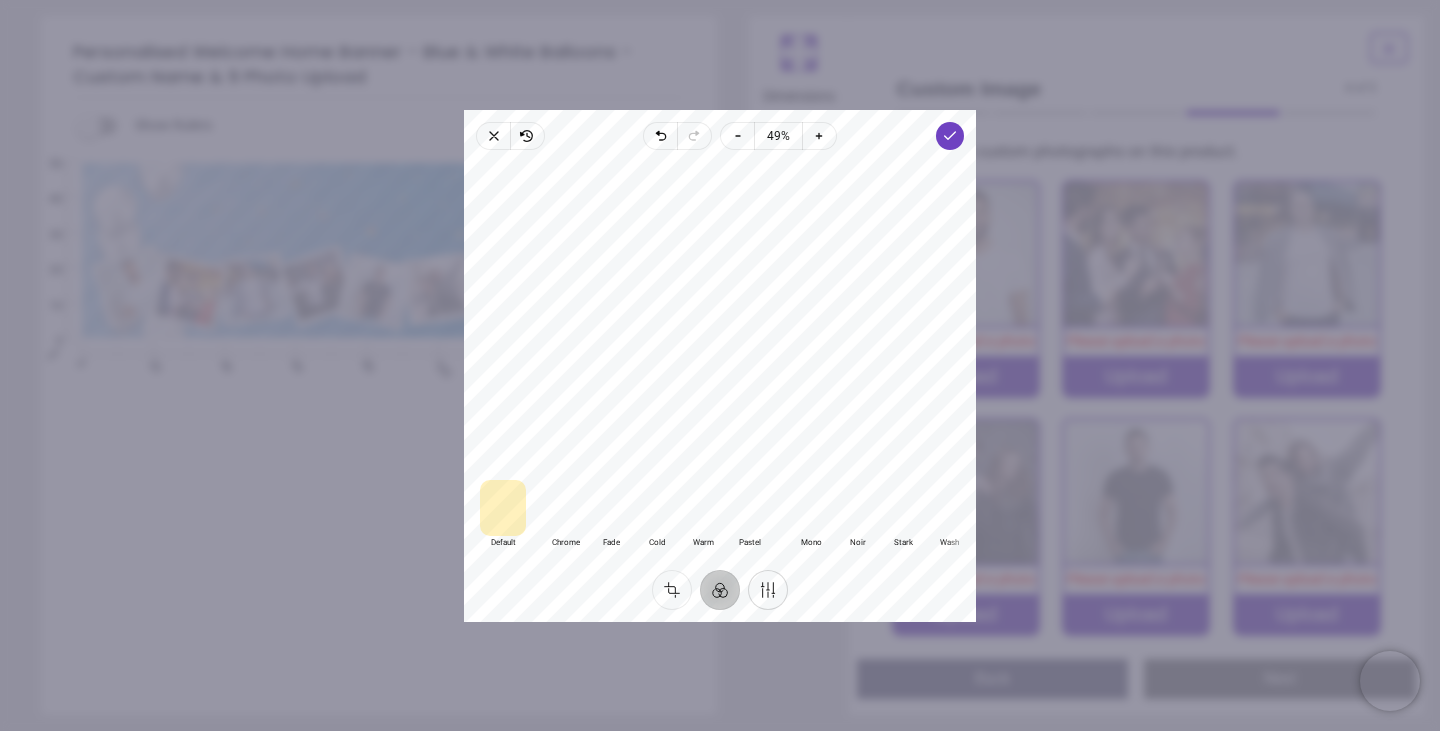 click on "Finetune" at bounding box center (768, 589) 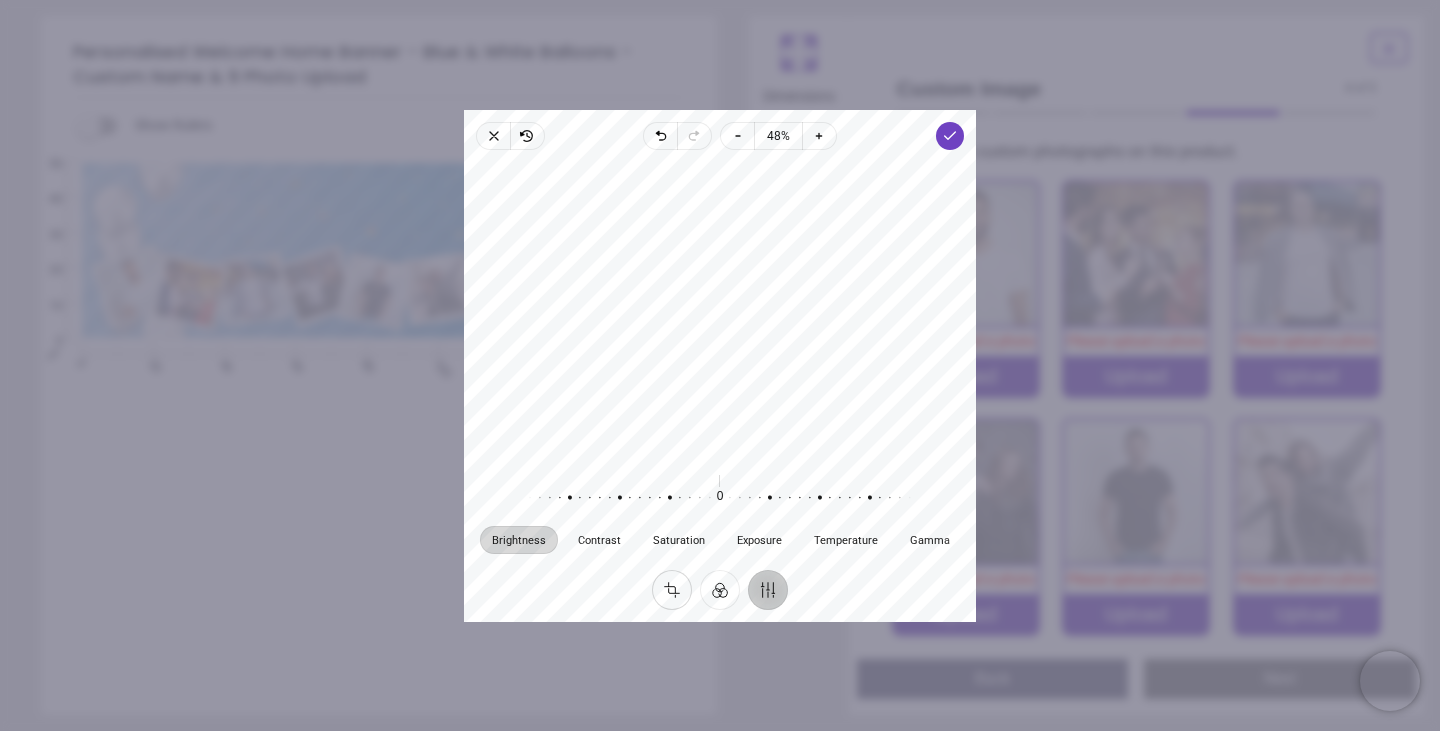 click on "Crop" at bounding box center (672, 589) 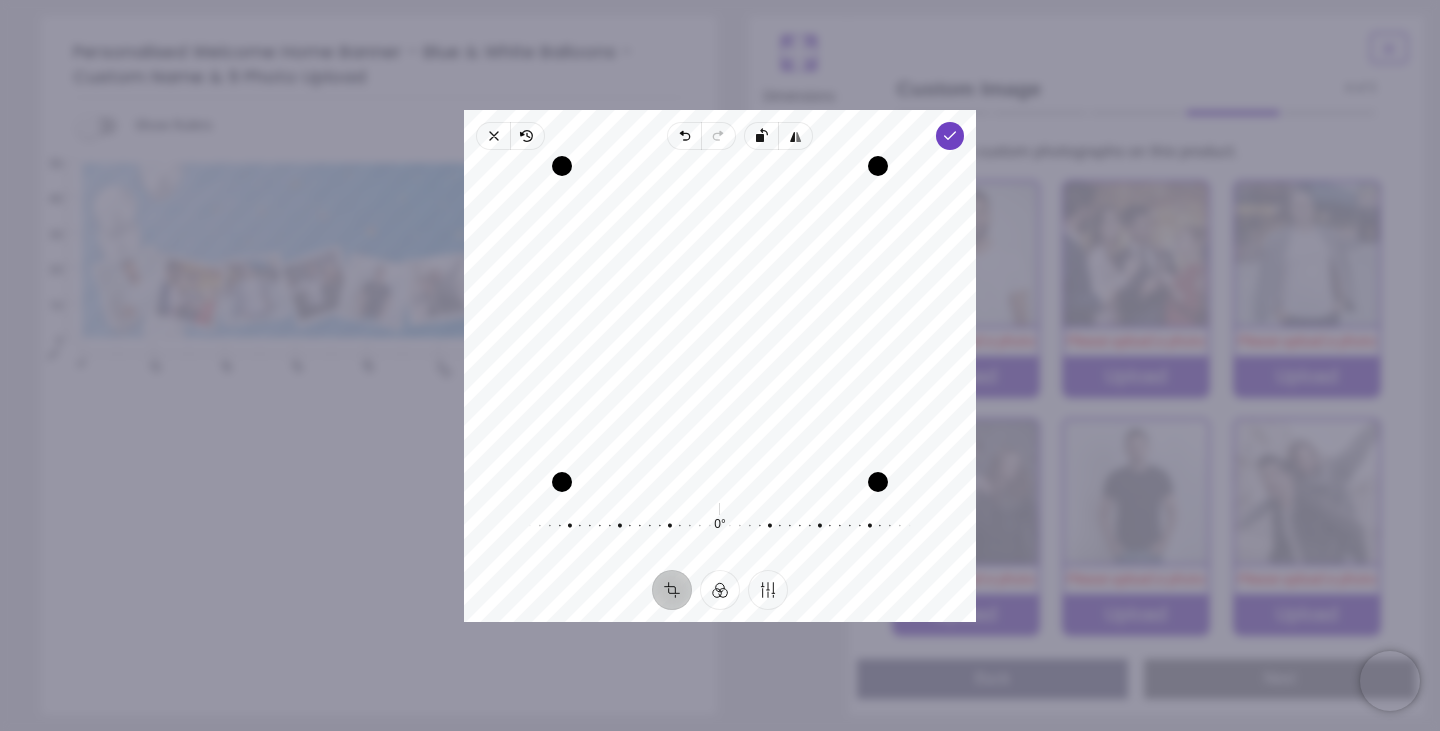 drag, startPoint x: 775, startPoint y: 418, endPoint x: 773, endPoint y: 394, distance: 24.083189 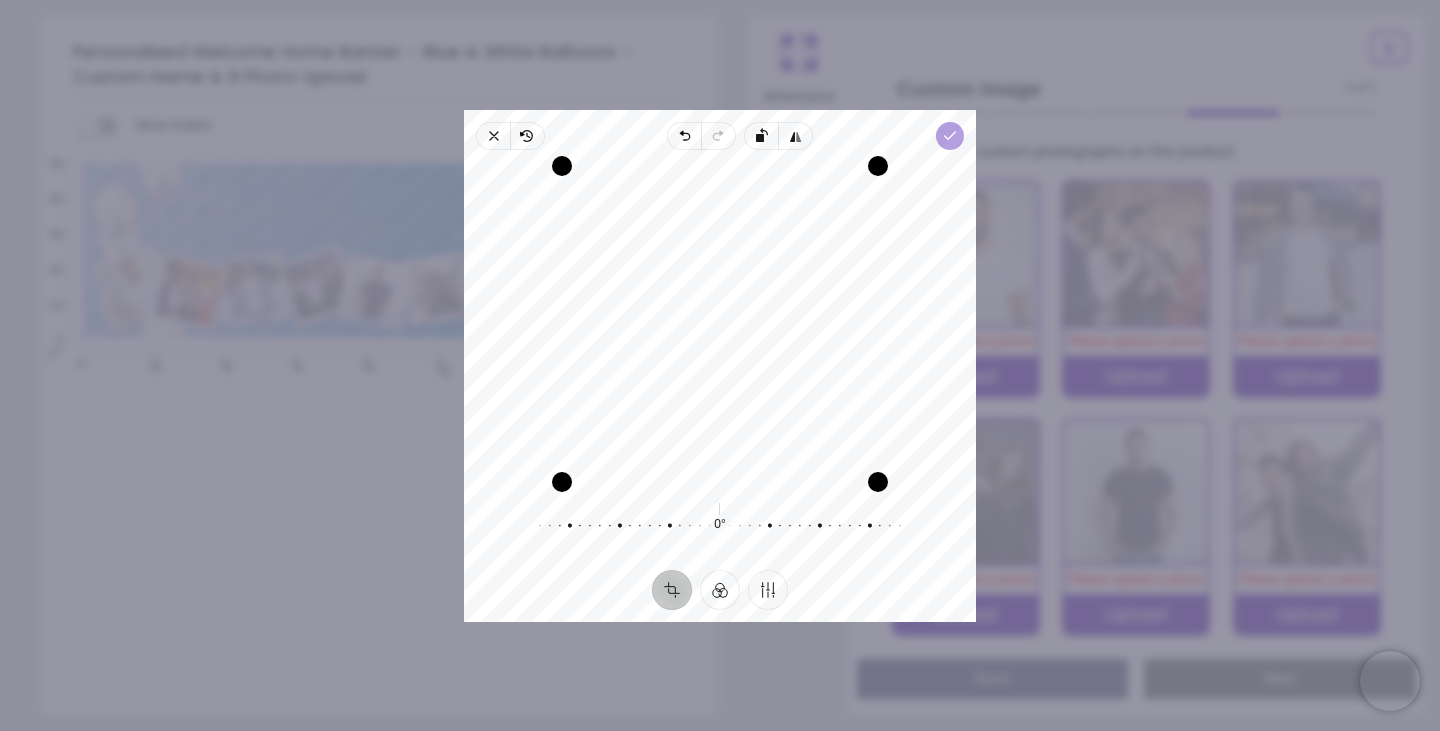 click 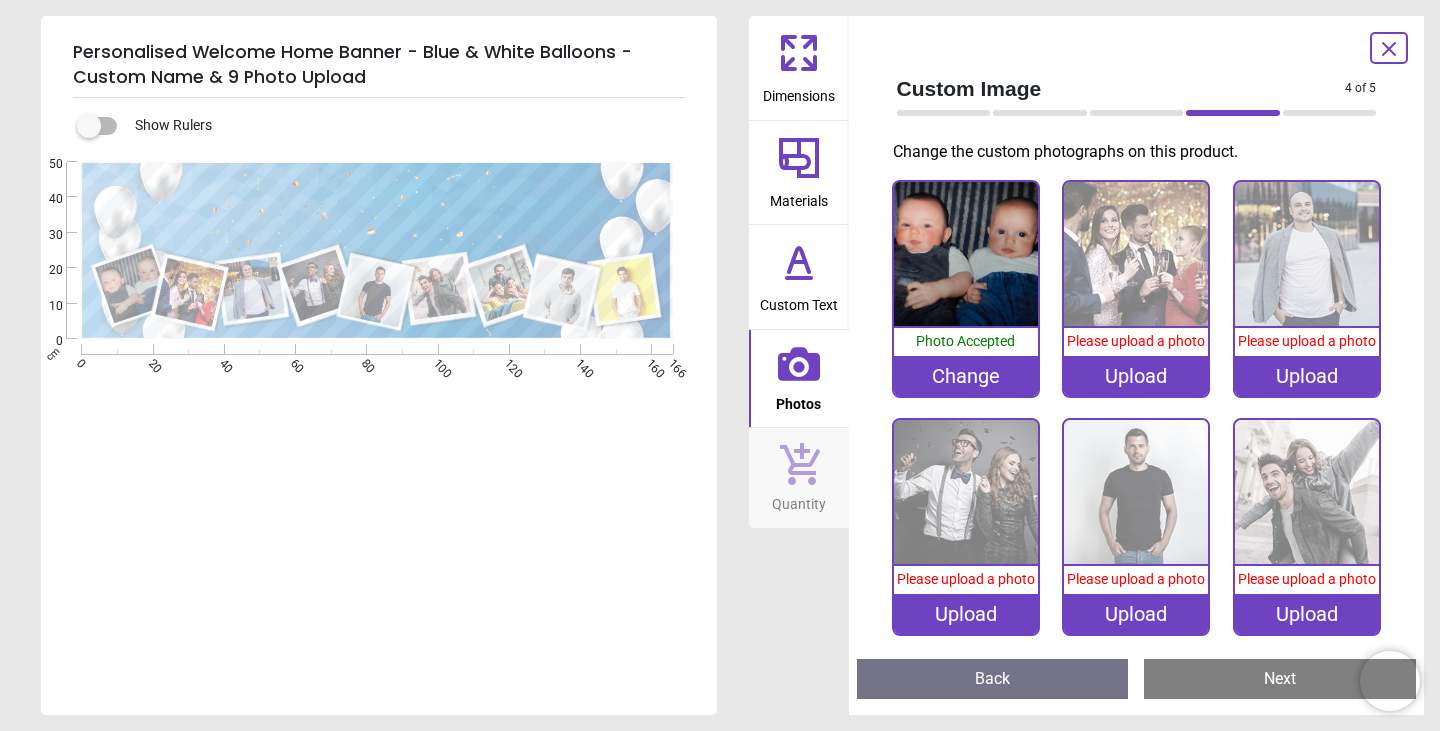 click on "Upload" at bounding box center [1136, 376] 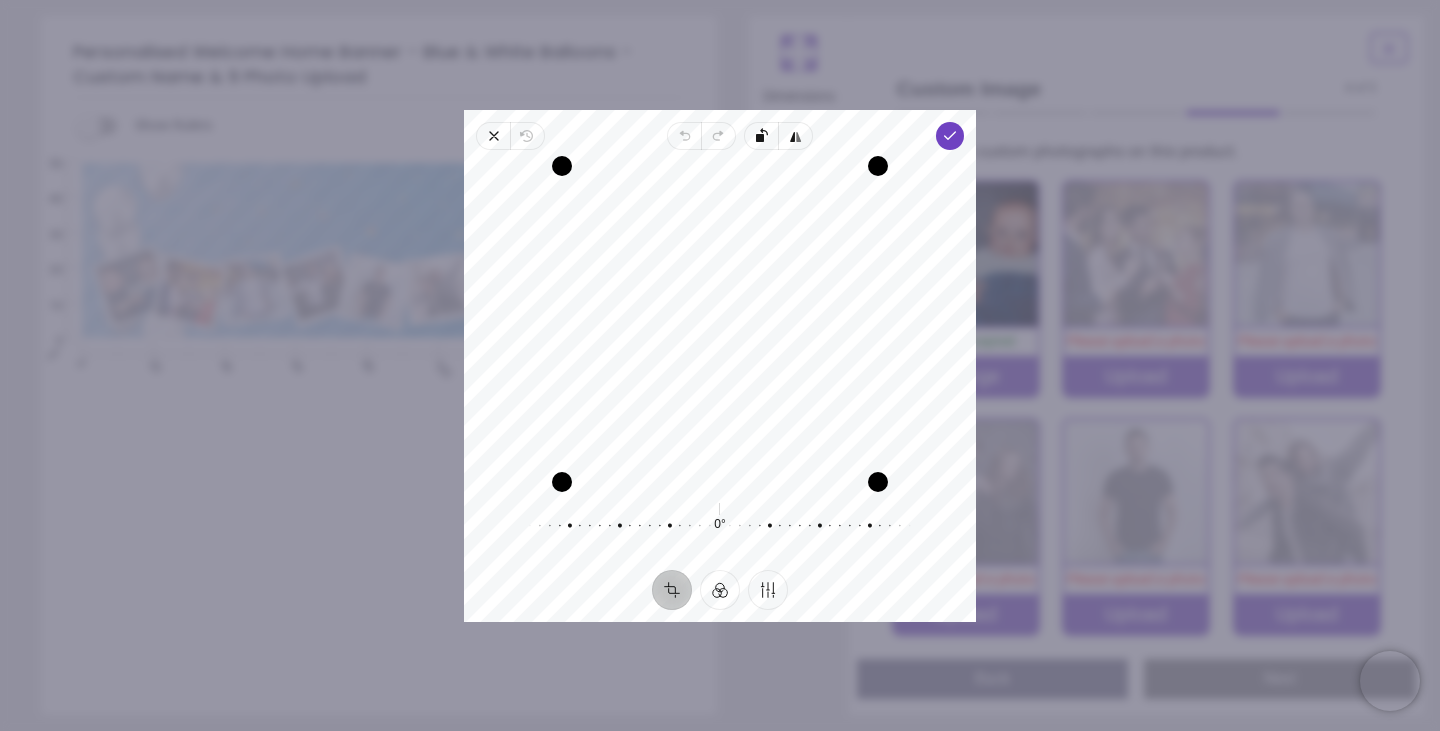 drag, startPoint x: 765, startPoint y: 347, endPoint x: 749, endPoint y: 356, distance: 18.35756 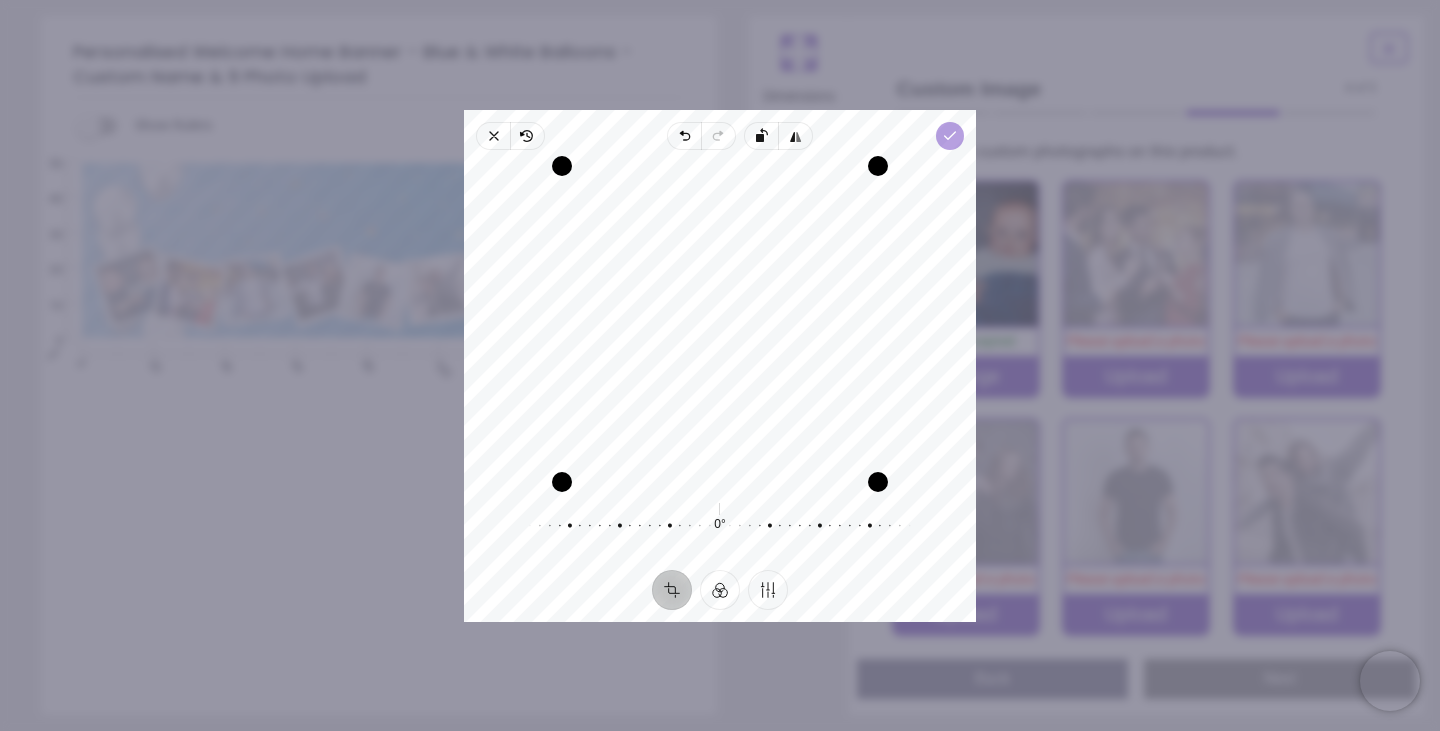 click 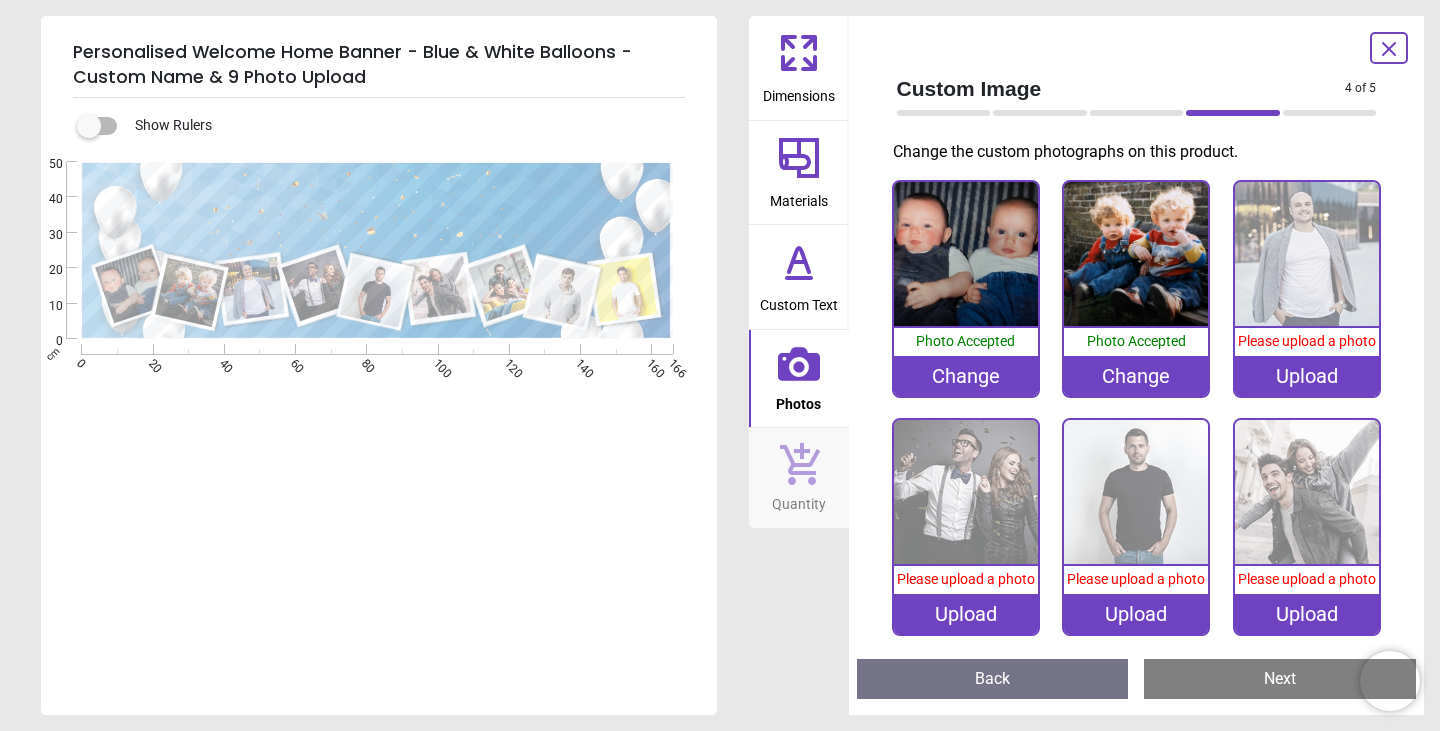 click on "Upload" at bounding box center [1307, 376] 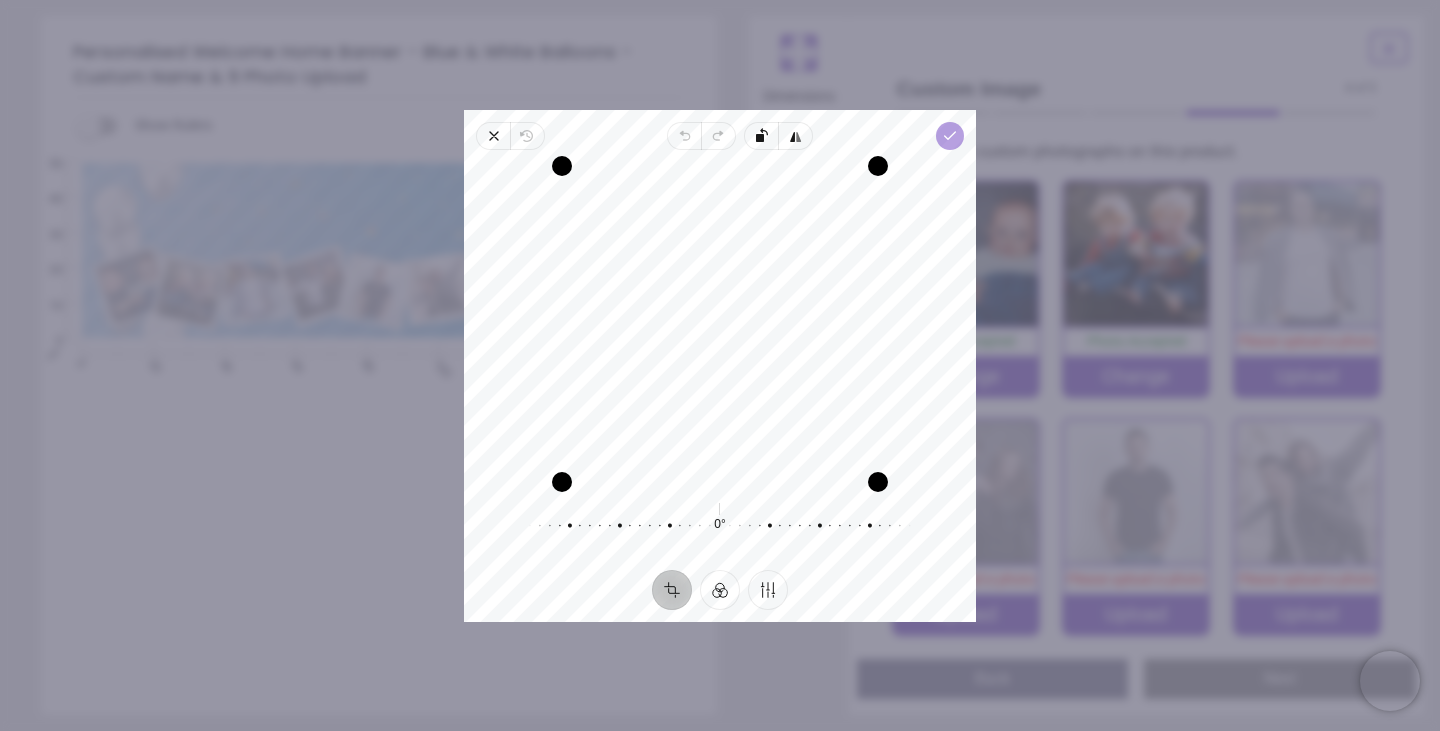 click 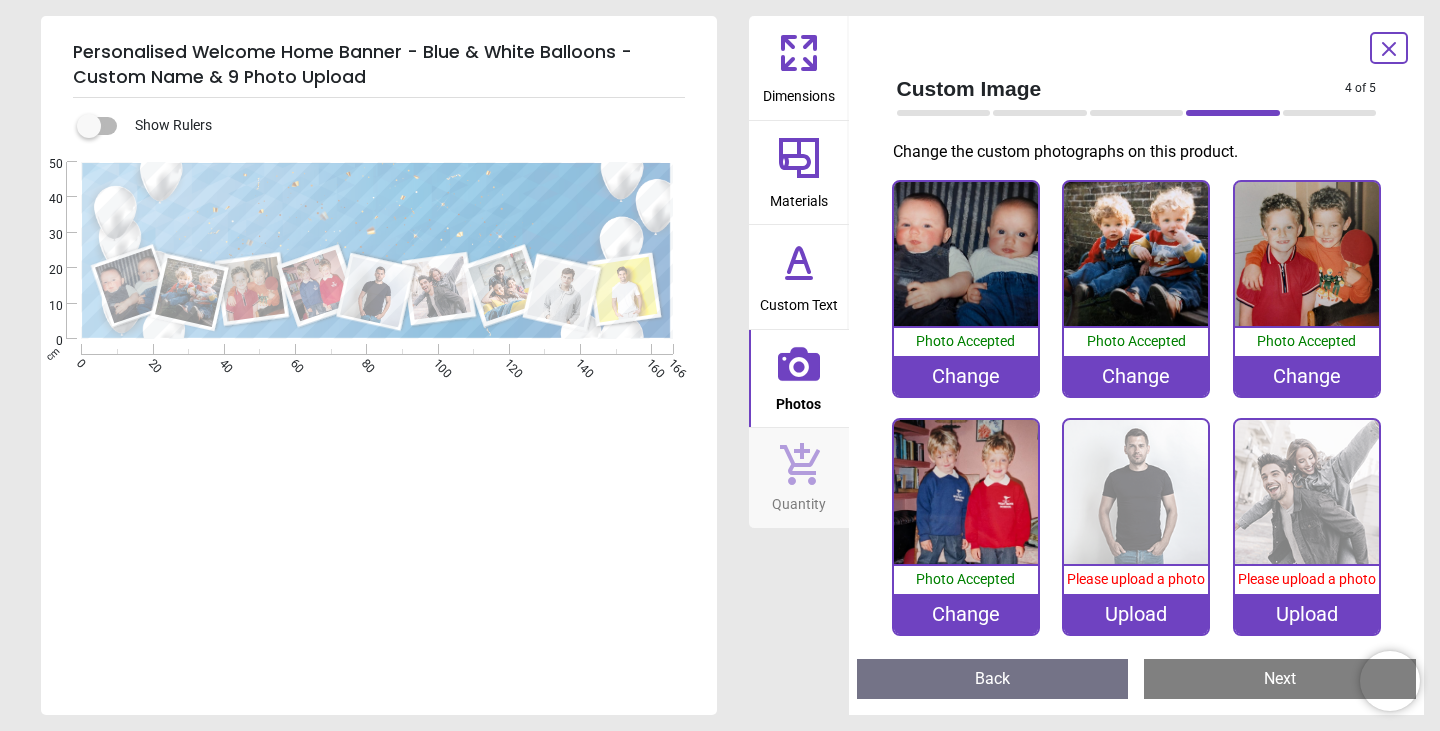 scroll, scrollTop: 0, scrollLeft: 0, axis: both 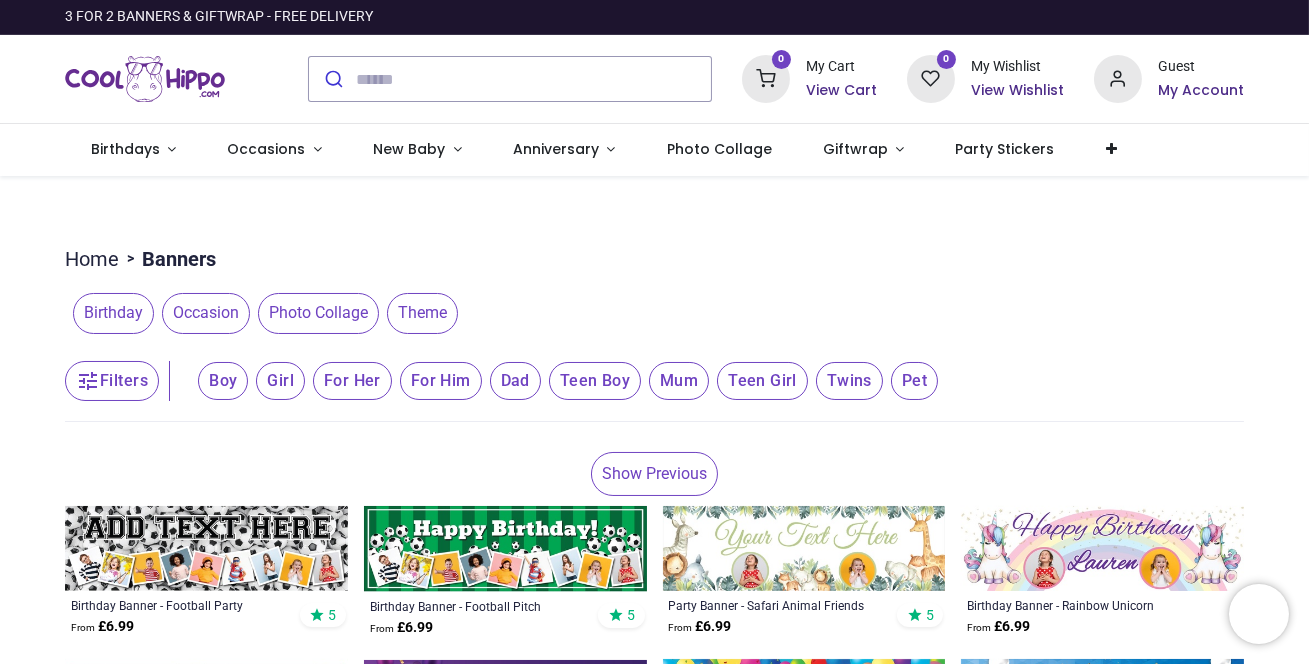 click on "Home" at bounding box center [92, 259] 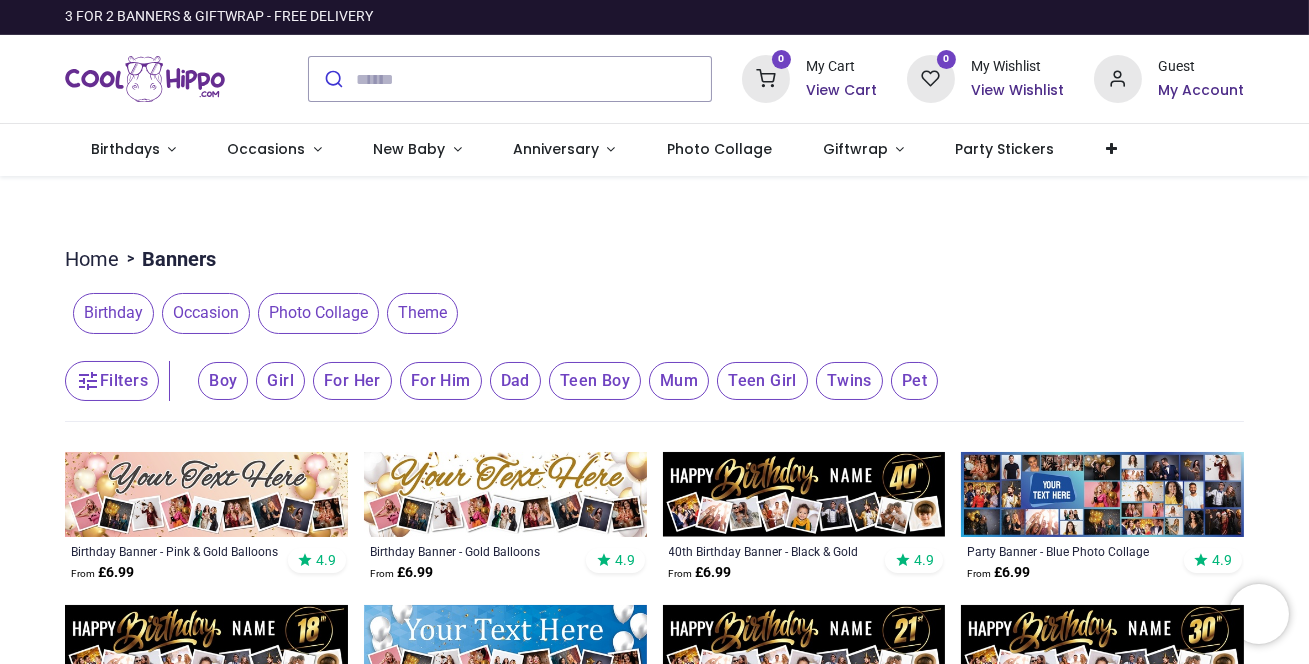 click on "Birthday" at bounding box center (113, 313) 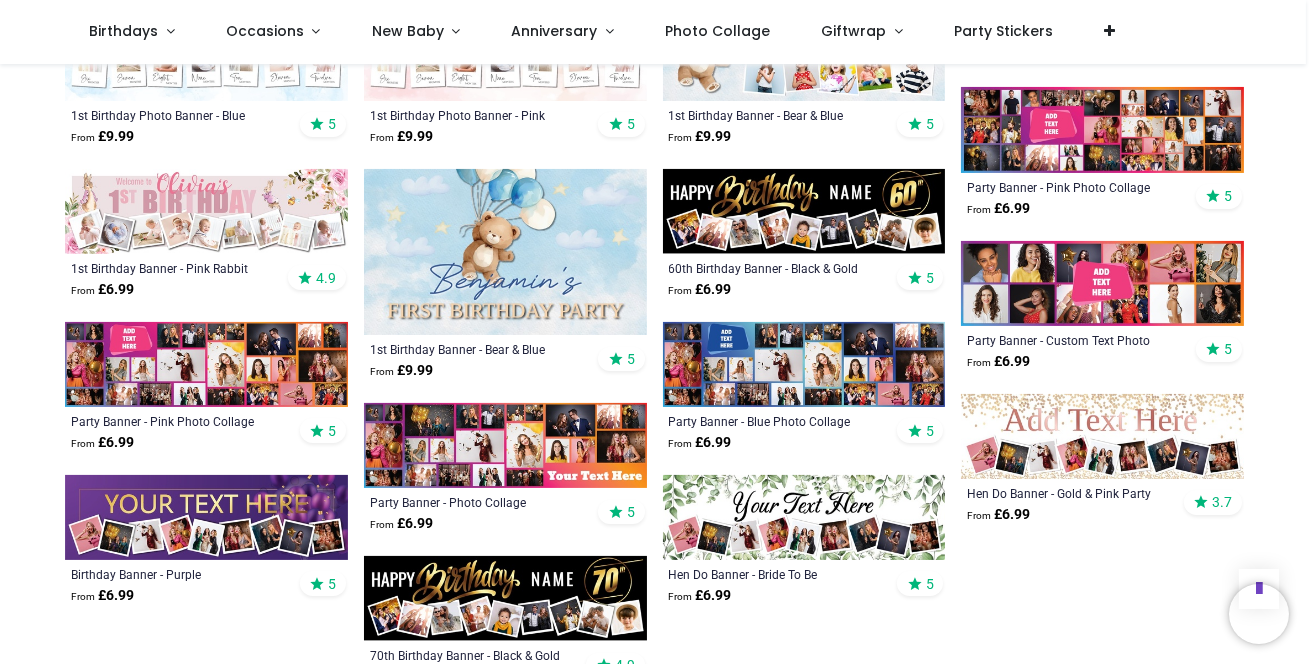scroll, scrollTop: 1018, scrollLeft: 0, axis: vertical 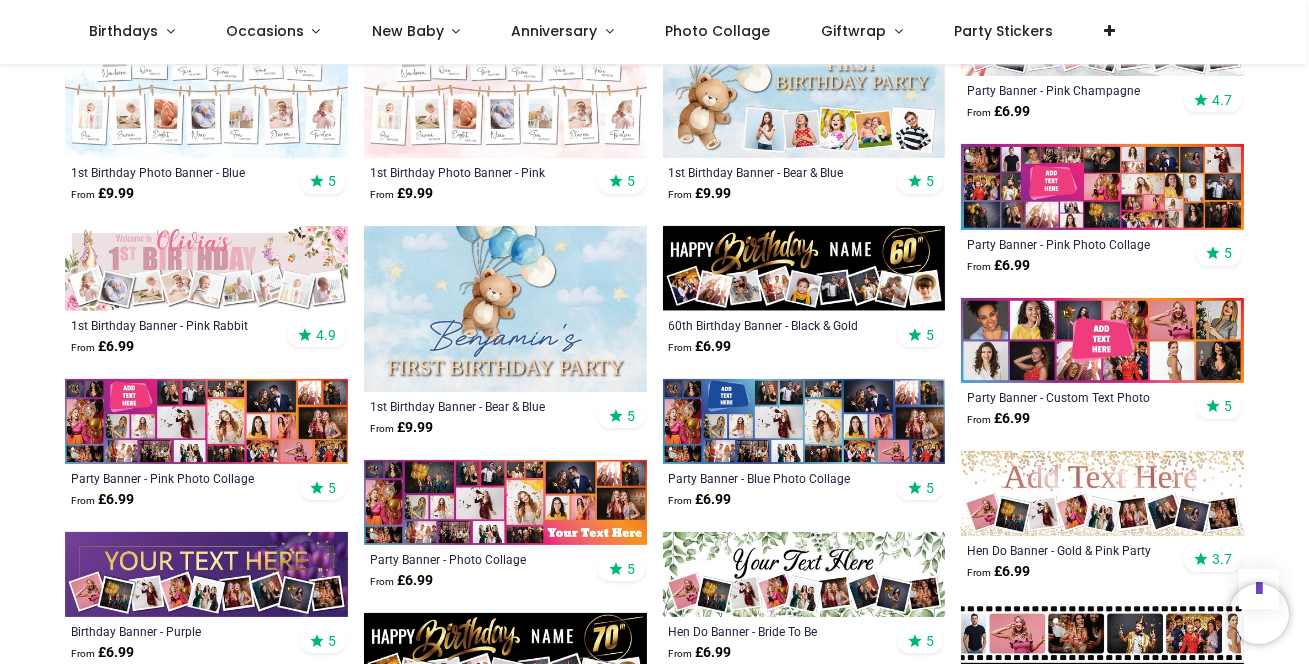 click at bounding box center (804, 421) 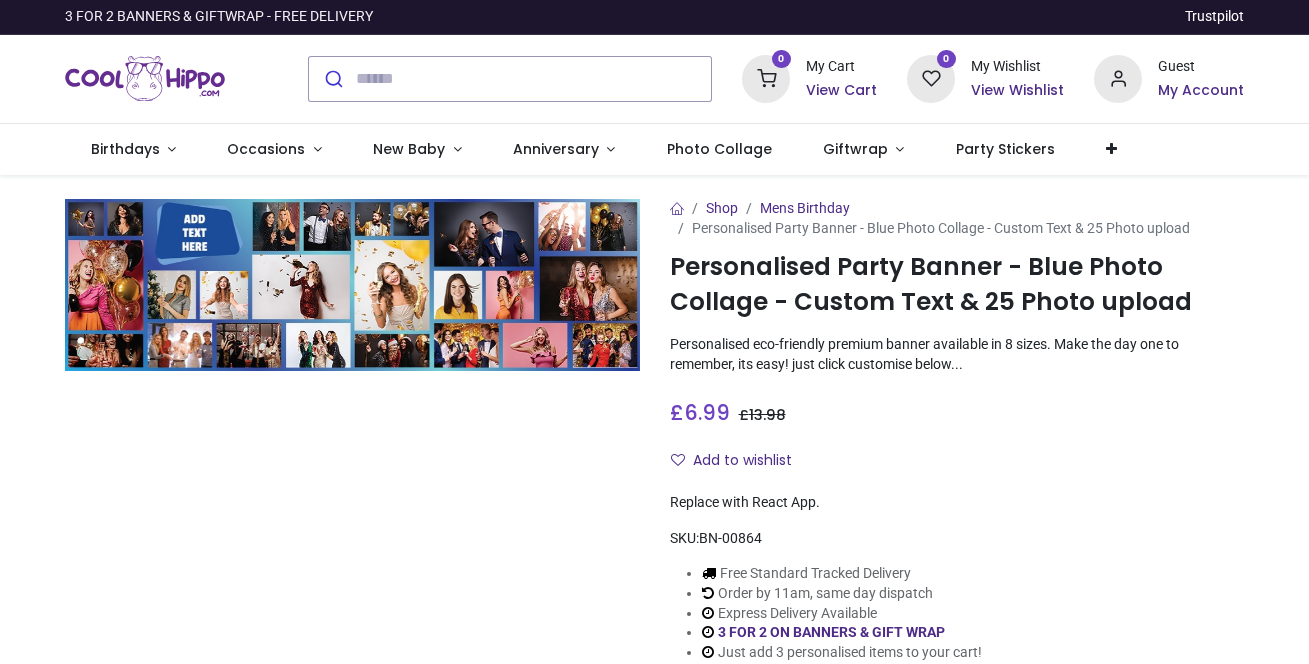 scroll, scrollTop: 0, scrollLeft: 0, axis: both 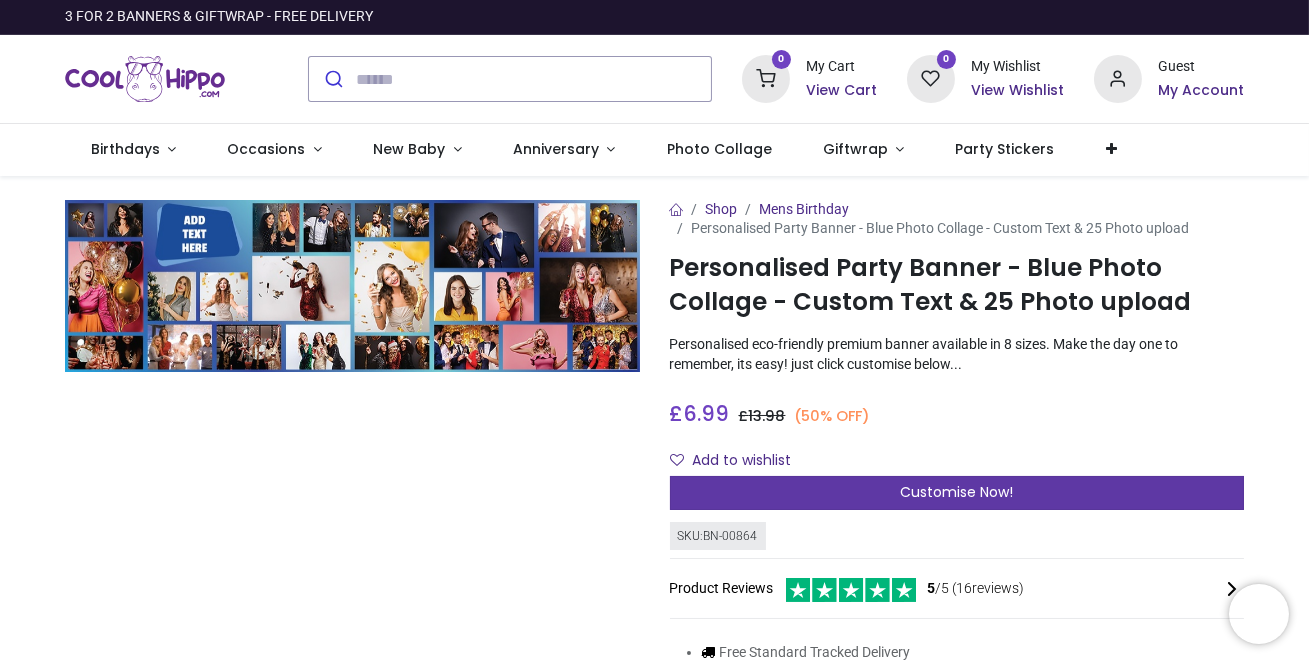 click on "Customise Now!" at bounding box center (956, 492) 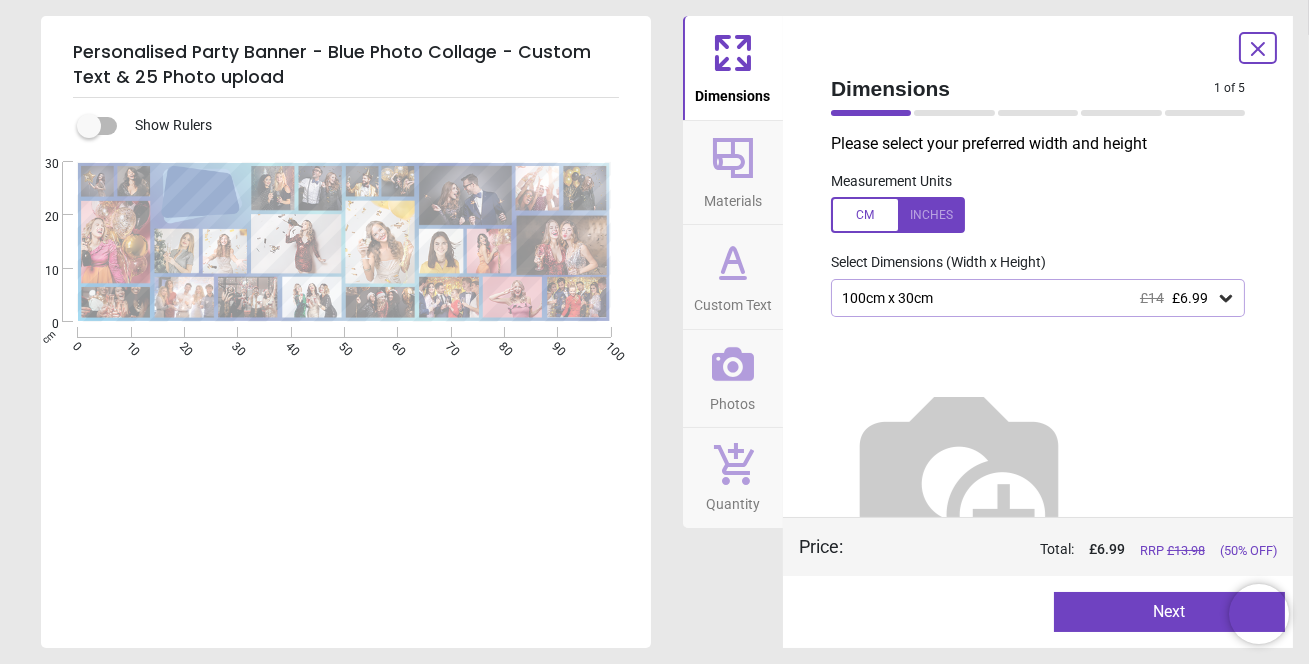 click on "100cm  x  30cm       £14 £6.99" at bounding box center (1028, 298) 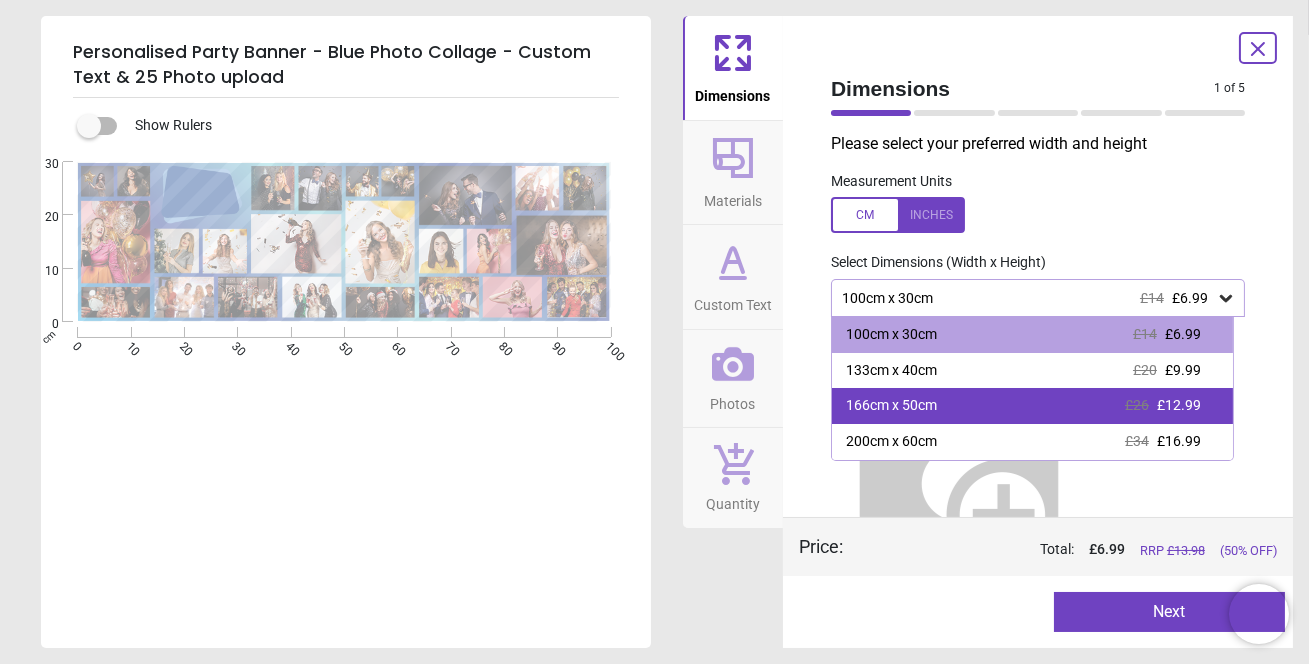 click on "£12.99" at bounding box center [1179, 405] 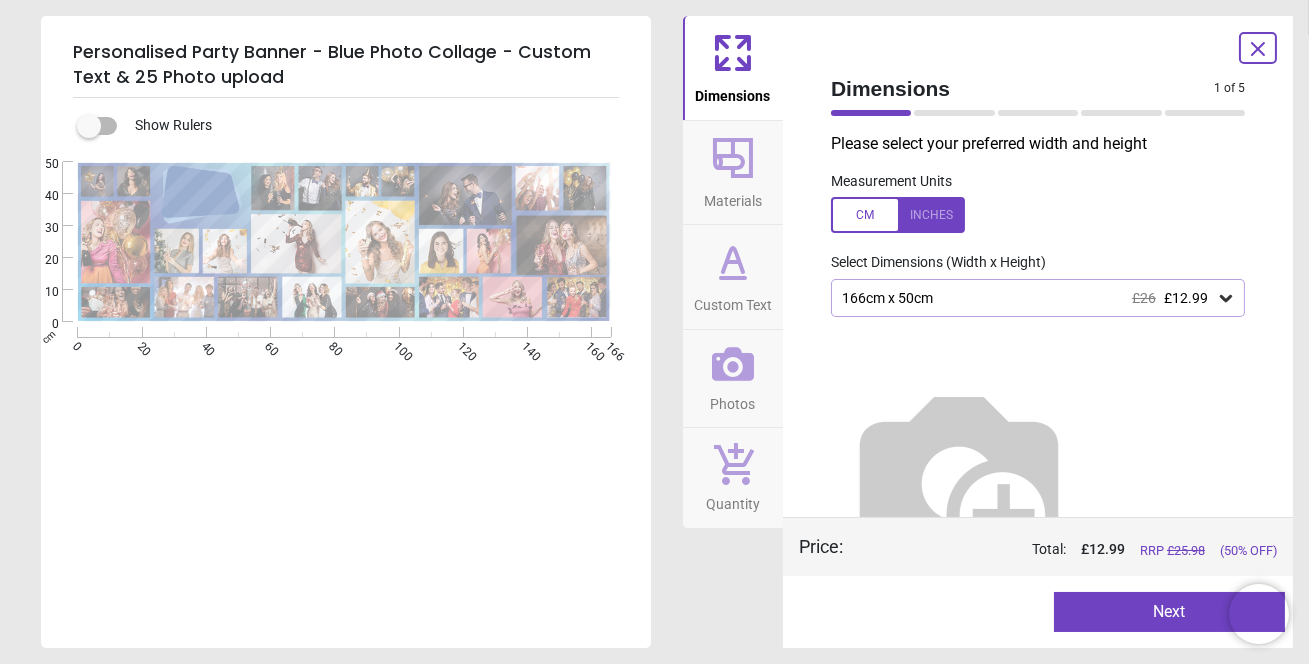click on "£12.99" at bounding box center (1186, 298) 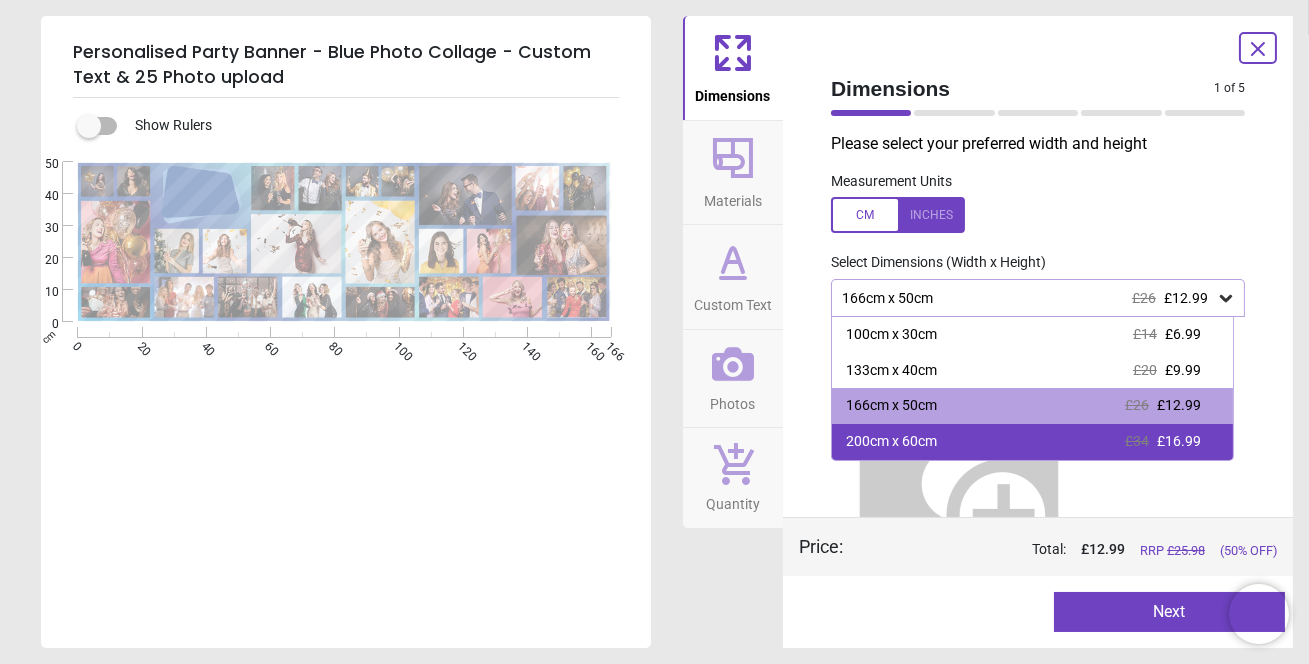 click on "£34" at bounding box center (1137, 441) 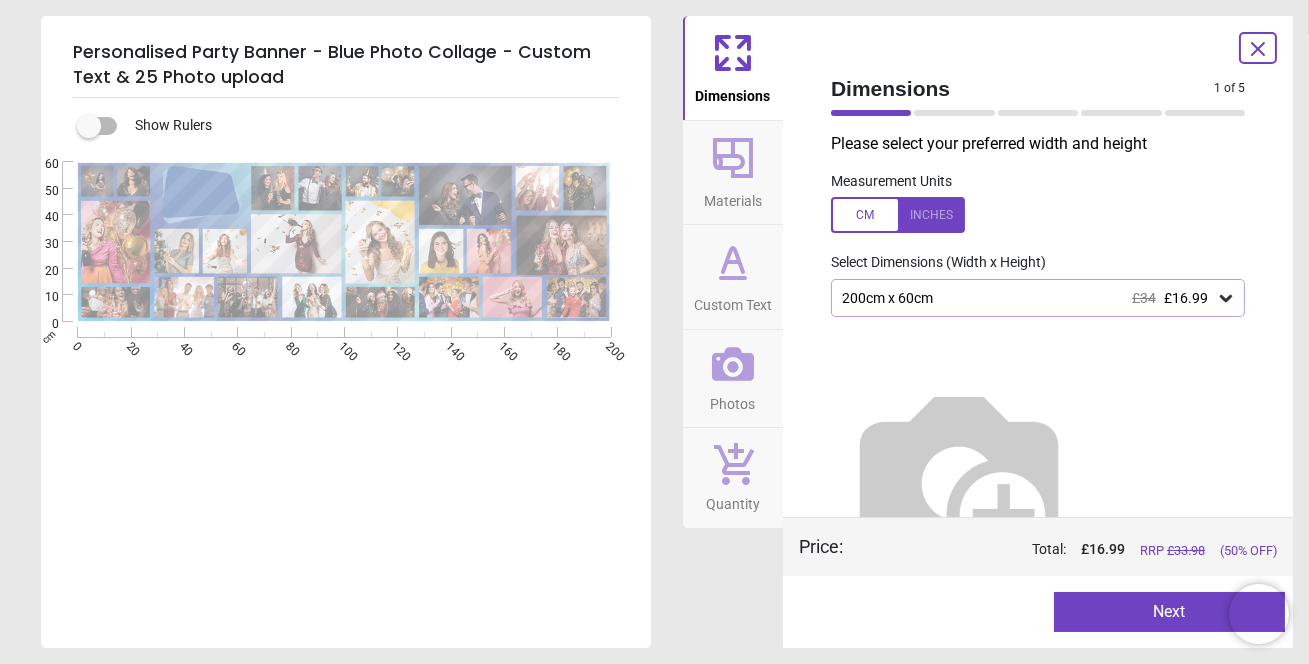 click on "Next" at bounding box center [1169, 612] 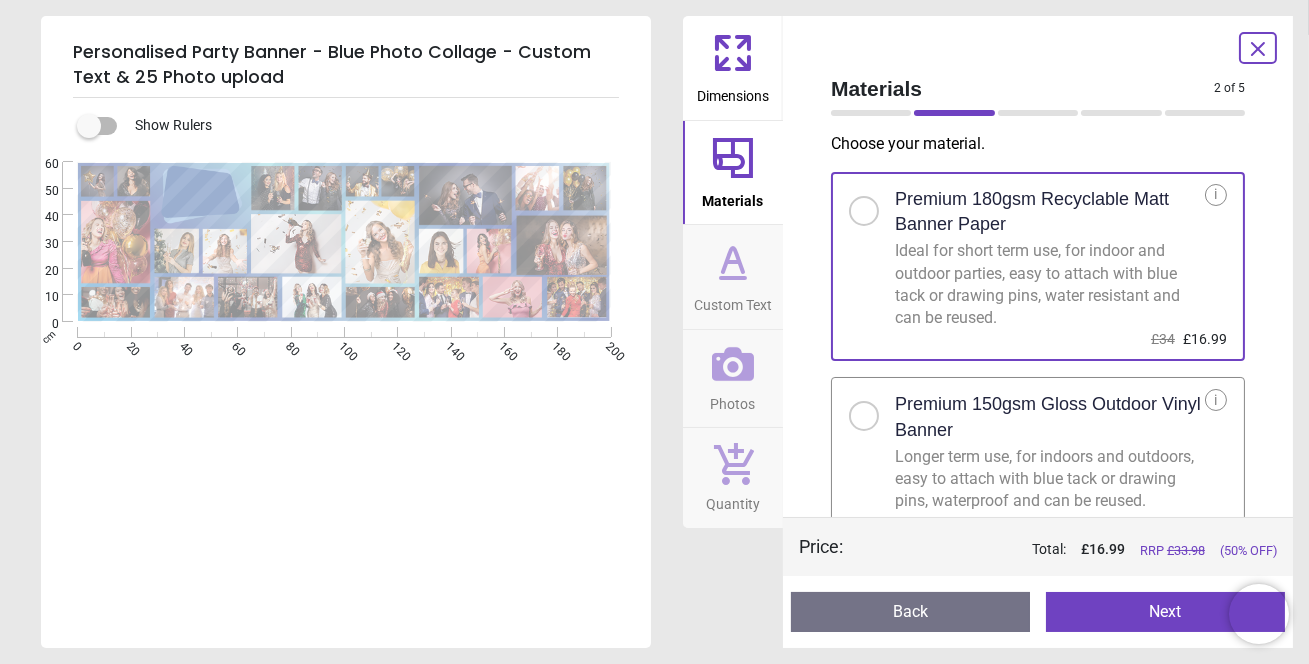 scroll, scrollTop: 48, scrollLeft: 0, axis: vertical 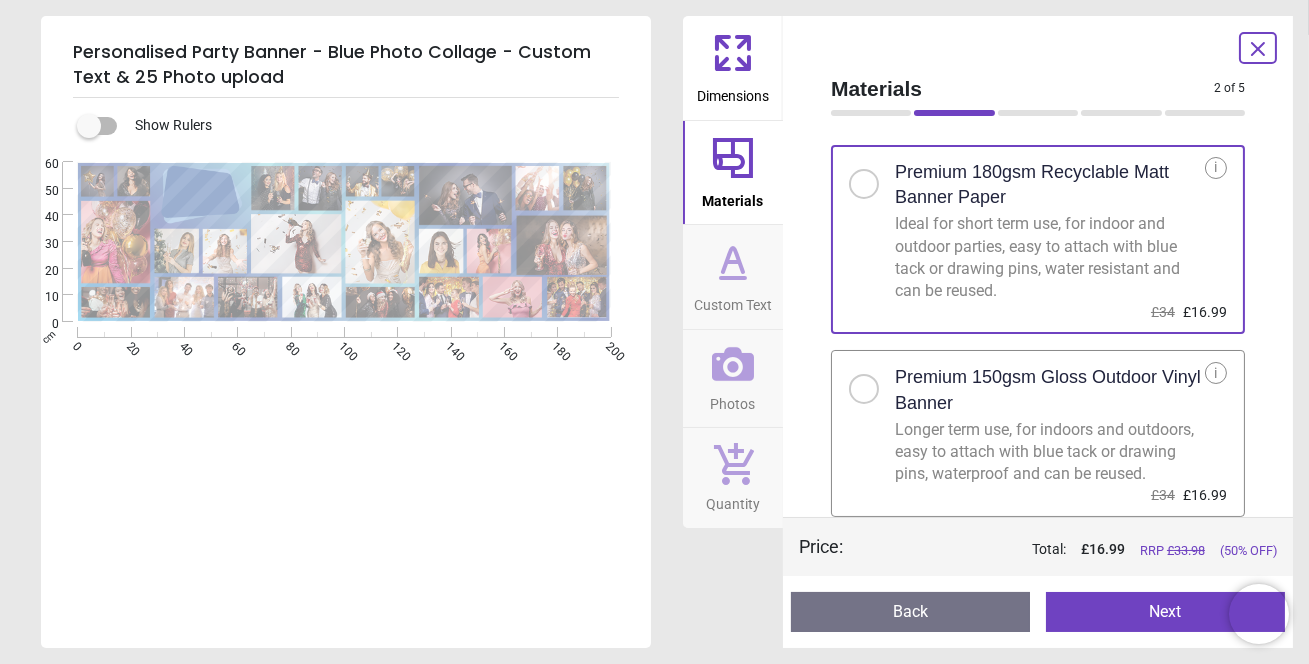 drag, startPoint x: 1129, startPoint y: 625, endPoint x: 1176, endPoint y: 606, distance: 50.695168 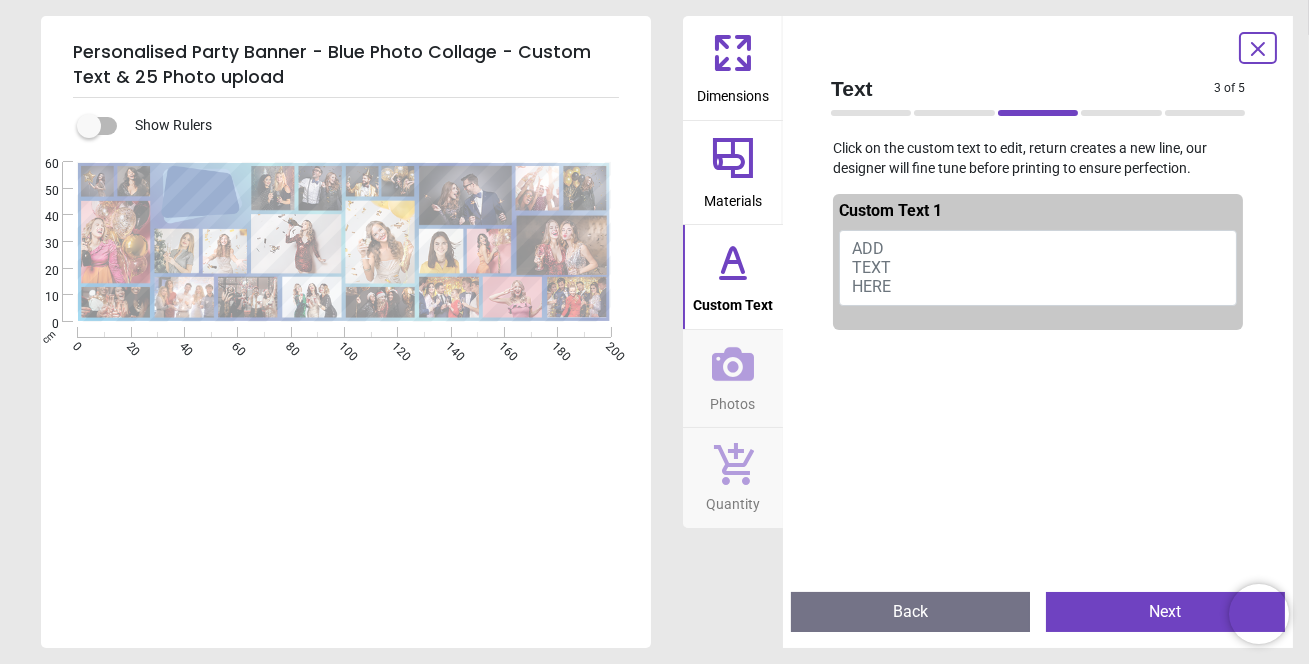 click on "ADD
TEXT
HERE" at bounding box center [1038, 268] 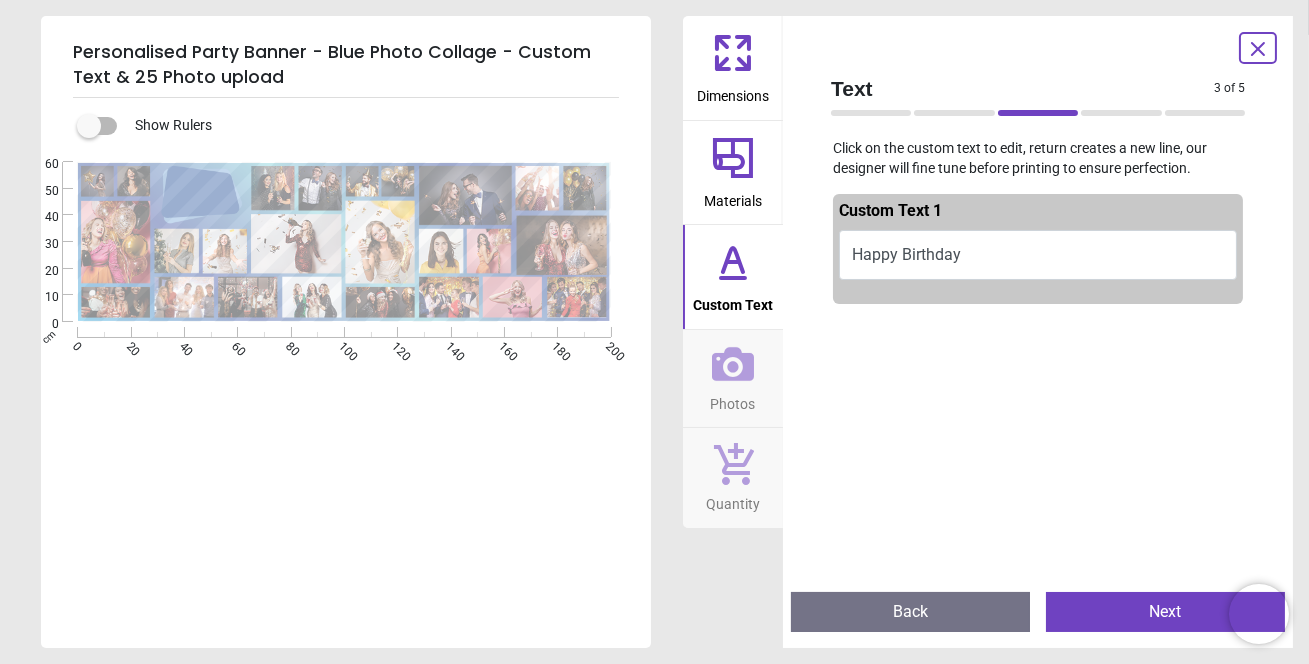 scroll, scrollTop: 0, scrollLeft: 0, axis: both 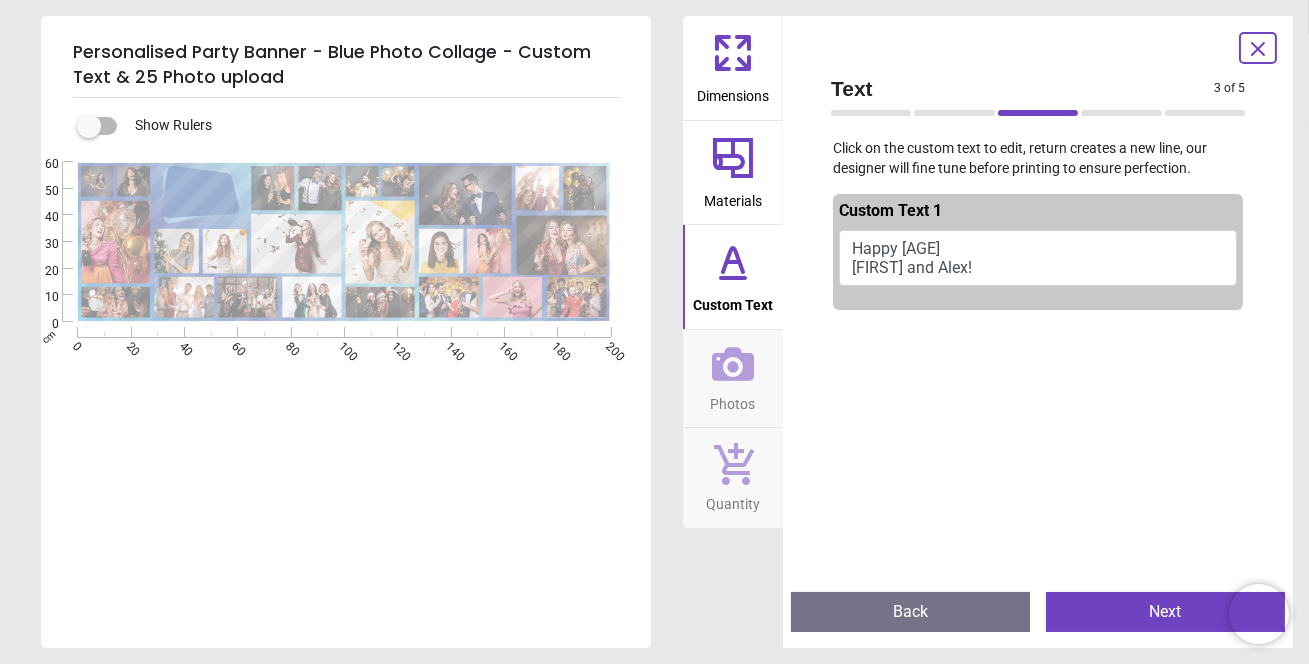 type on "**********" 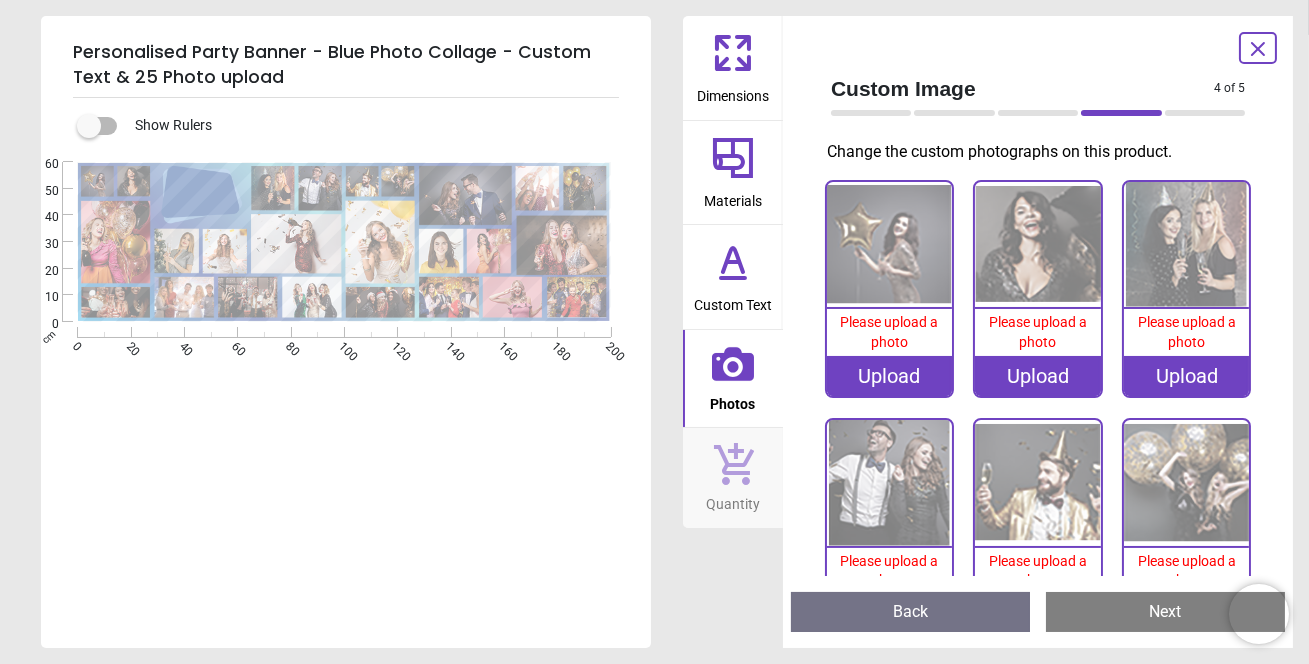 click at bounding box center [889, 244] 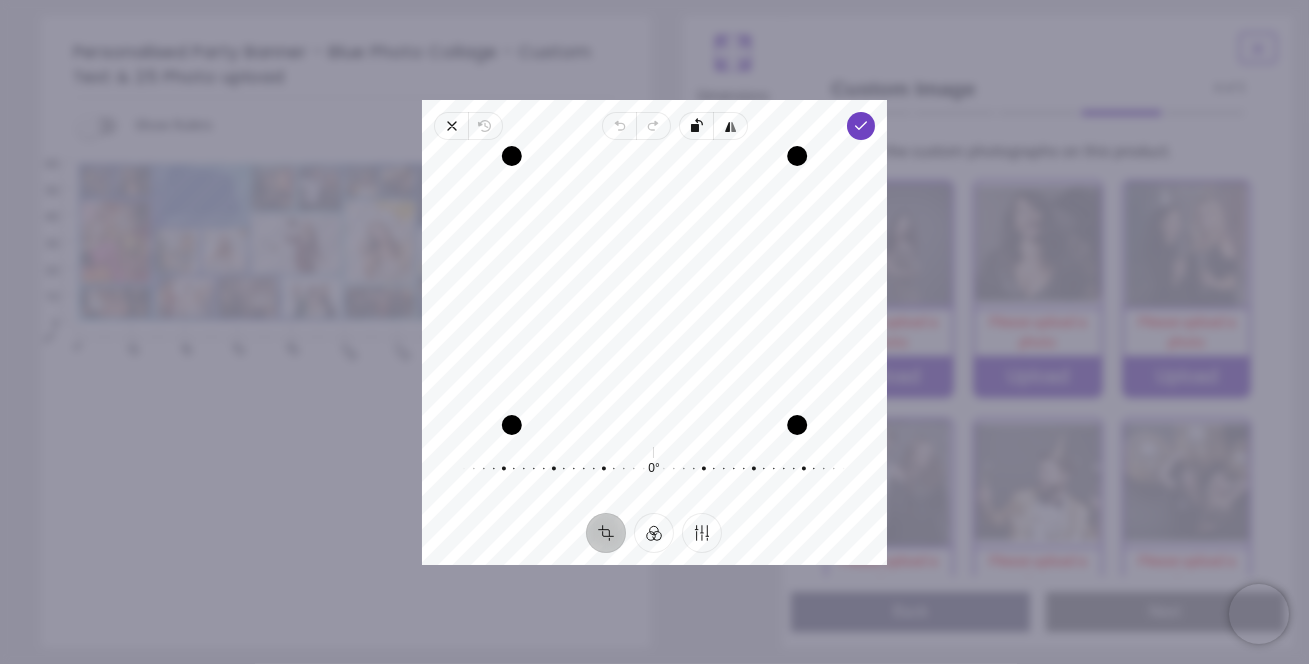 drag, startPoint x: 695, startPoint y: 352, endPoint x: 682, endPoint y: 351, distance: 13.038404 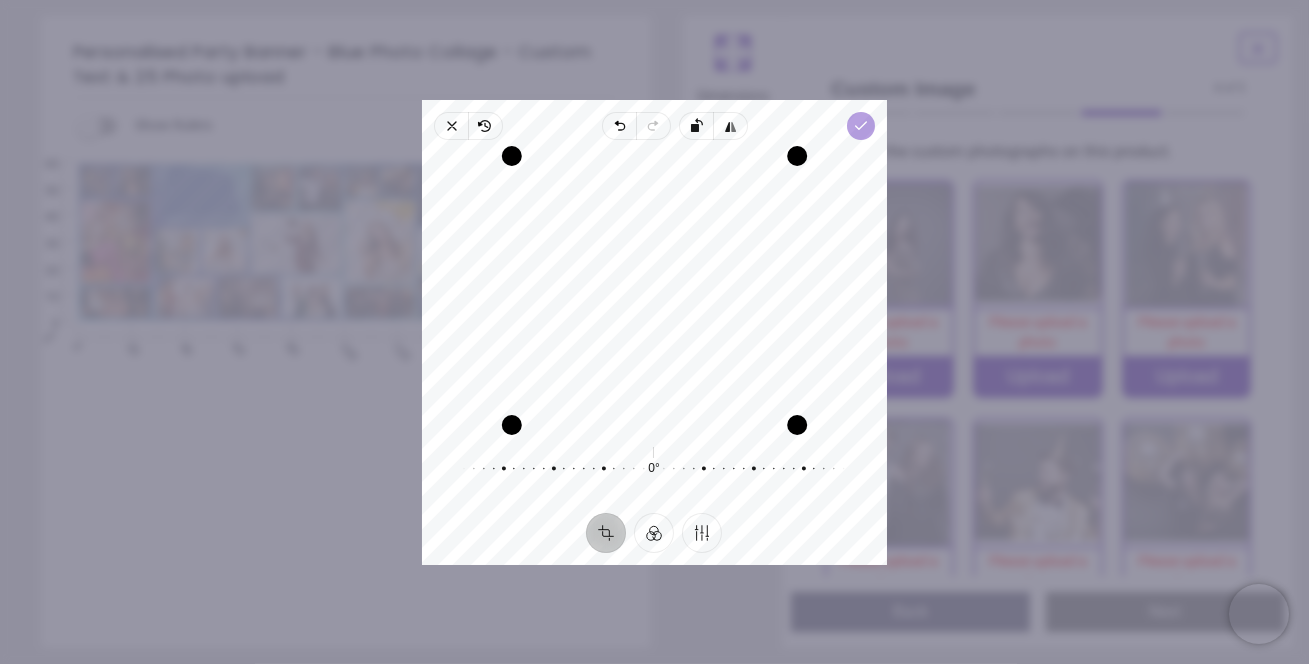 click 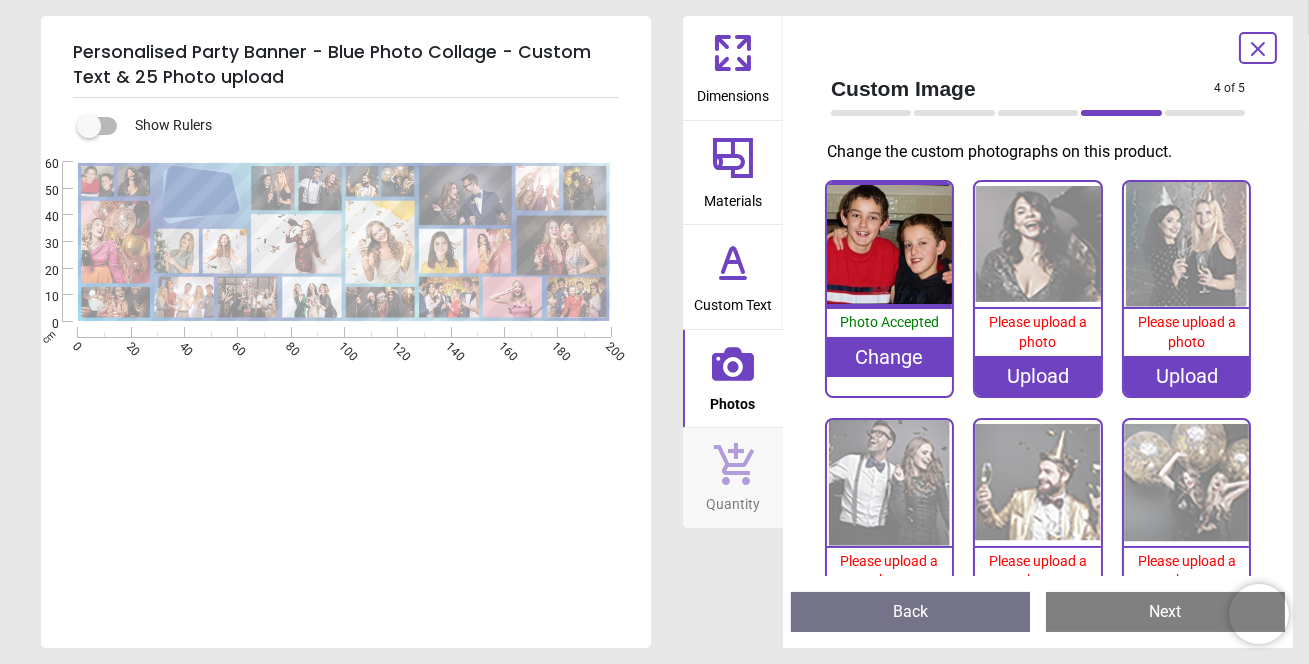 click on "Upload" at bounding box center [1037, 376] 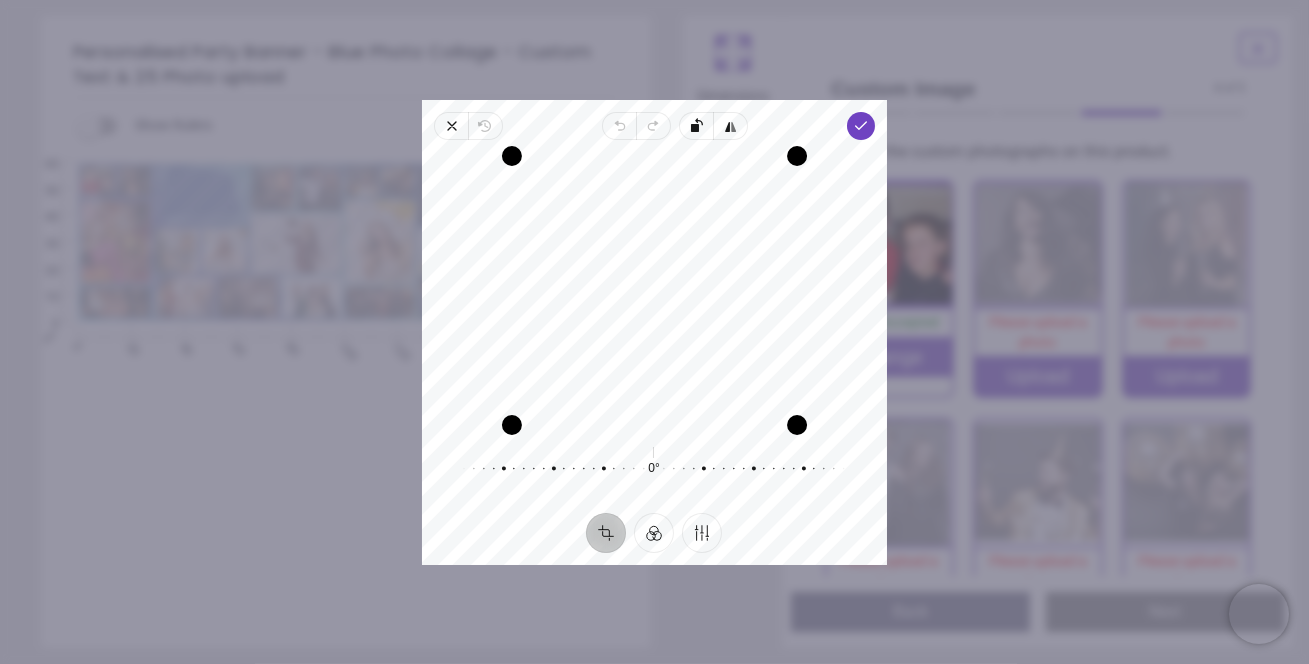drag, startPoint x: 736, startPoint y: 350, endPoint x: 724, endPoint y: 350, distance: 12 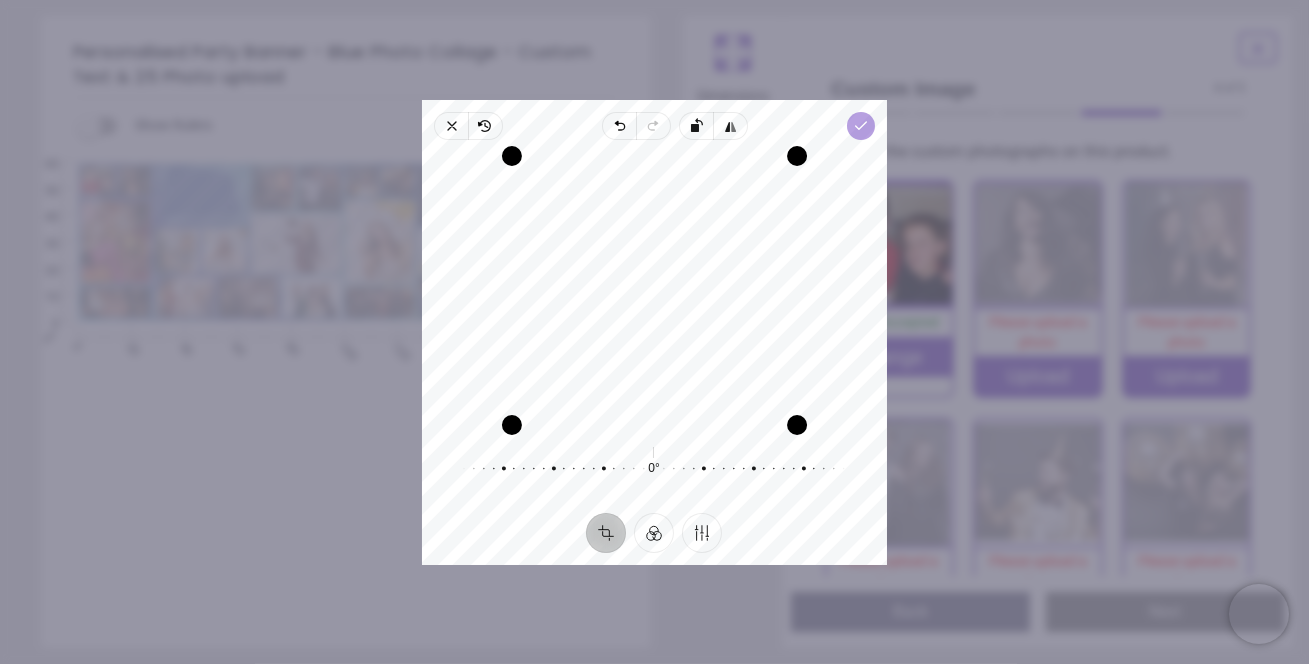 click 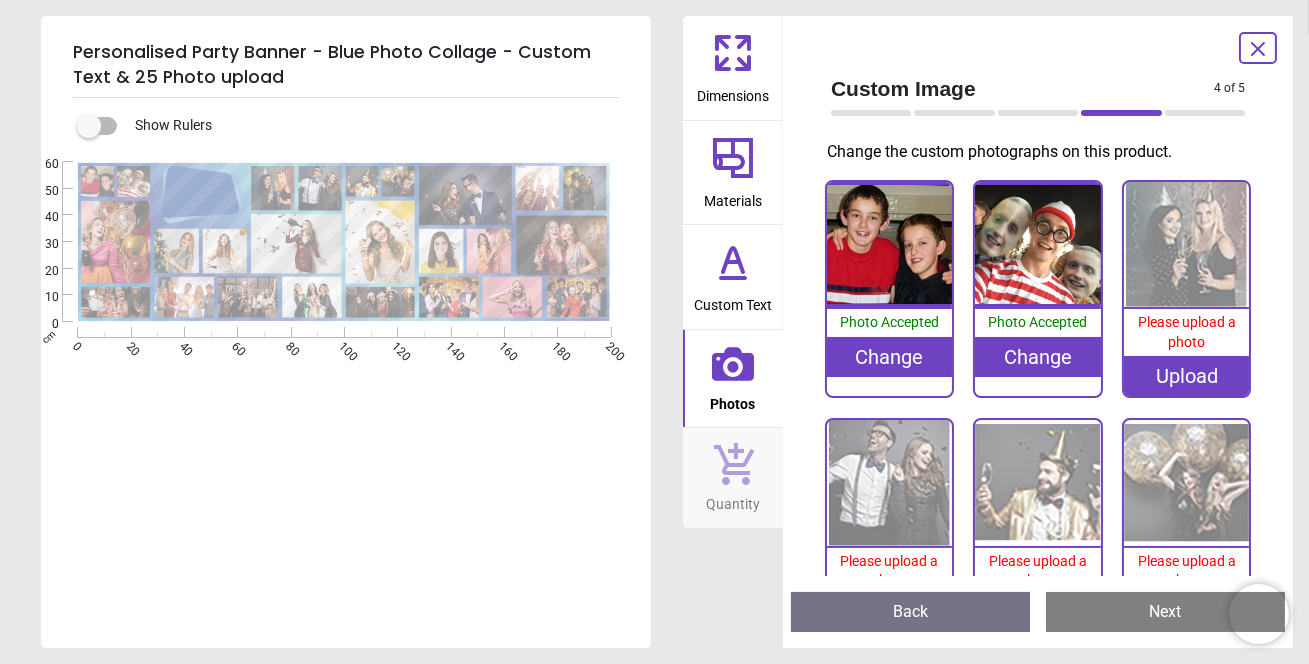 click on "Upload" at bounding box center (1186, 376) 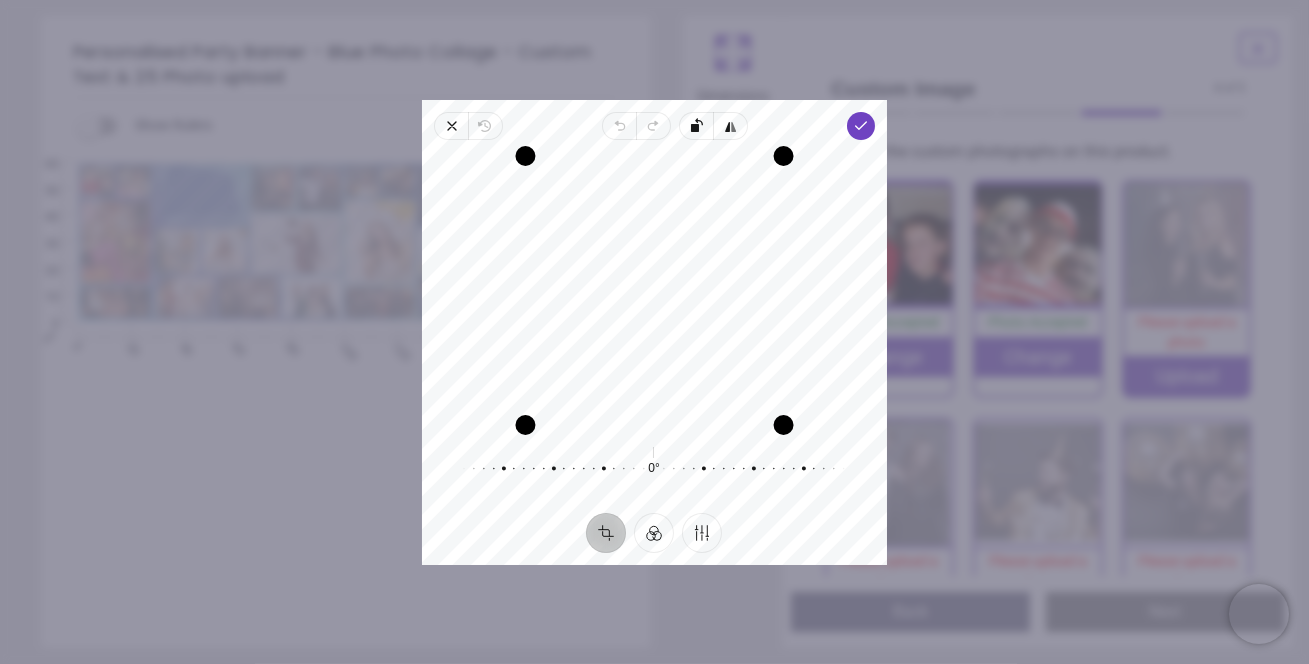 drag, startPoint x: 678, startPoint y: 278, endPoint x: 676, endPoint y: 332, distance: 54.037025 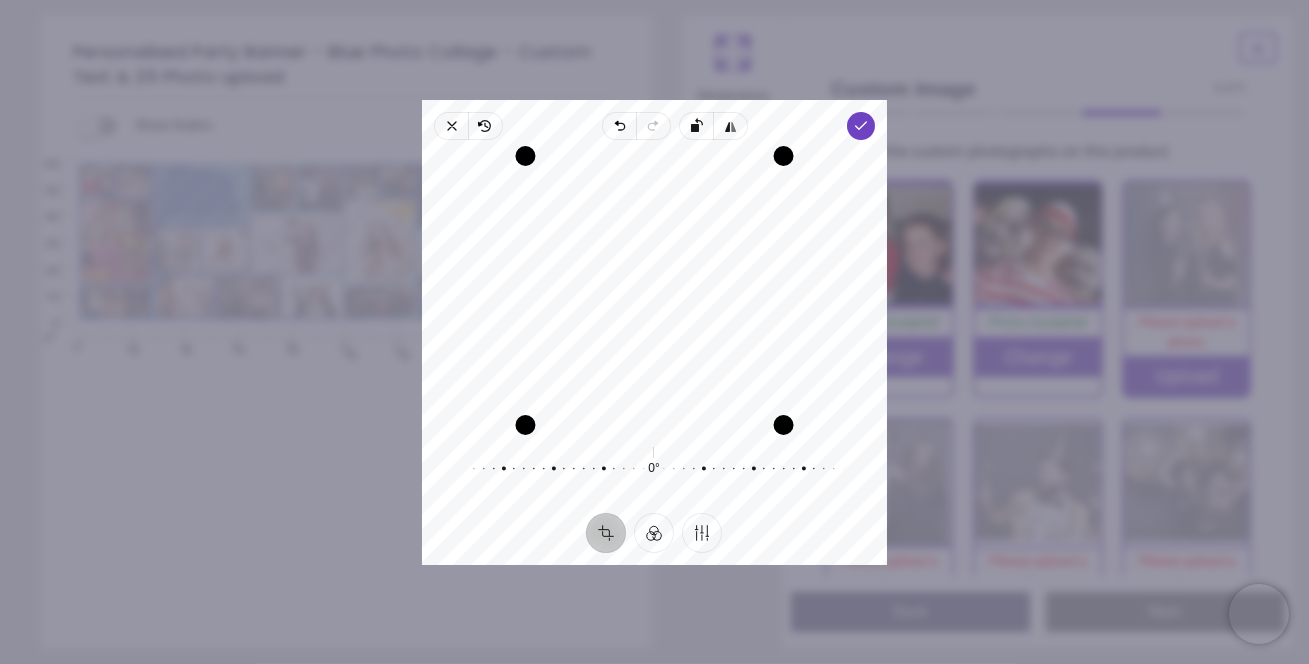 drag, startPoint x: 676, startPoint y: 332, endPoint x: 667, endPoint y: 249, distance: 83.48653 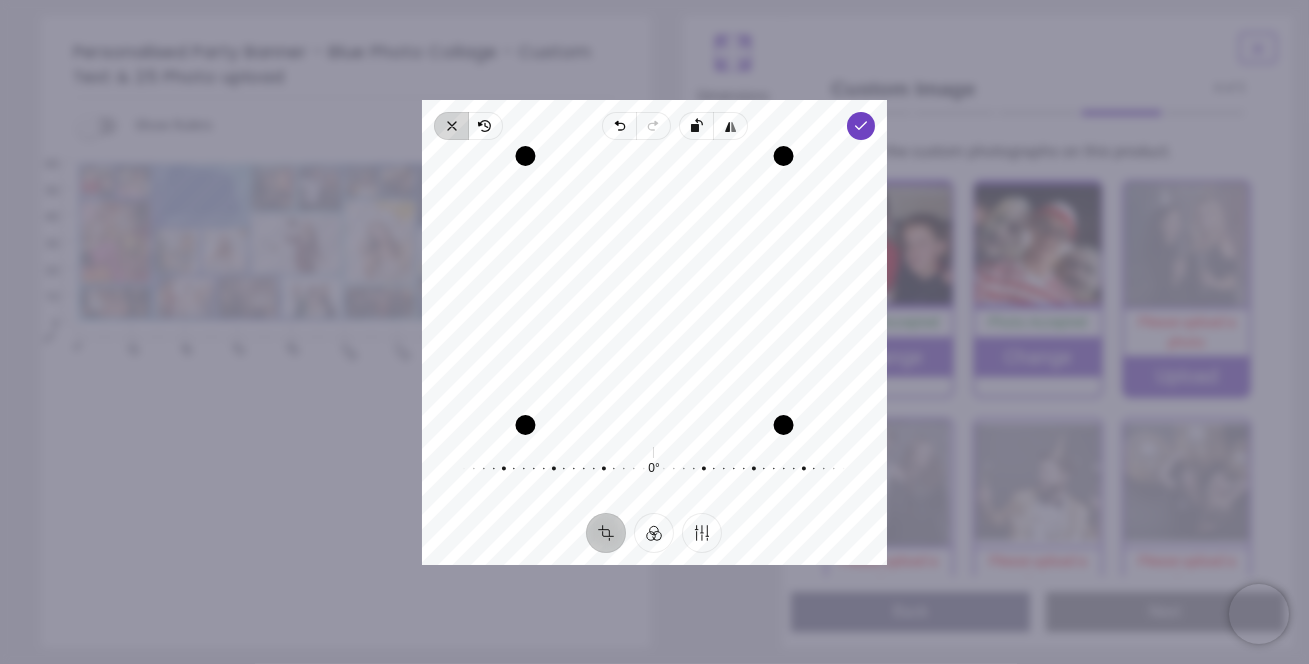 click 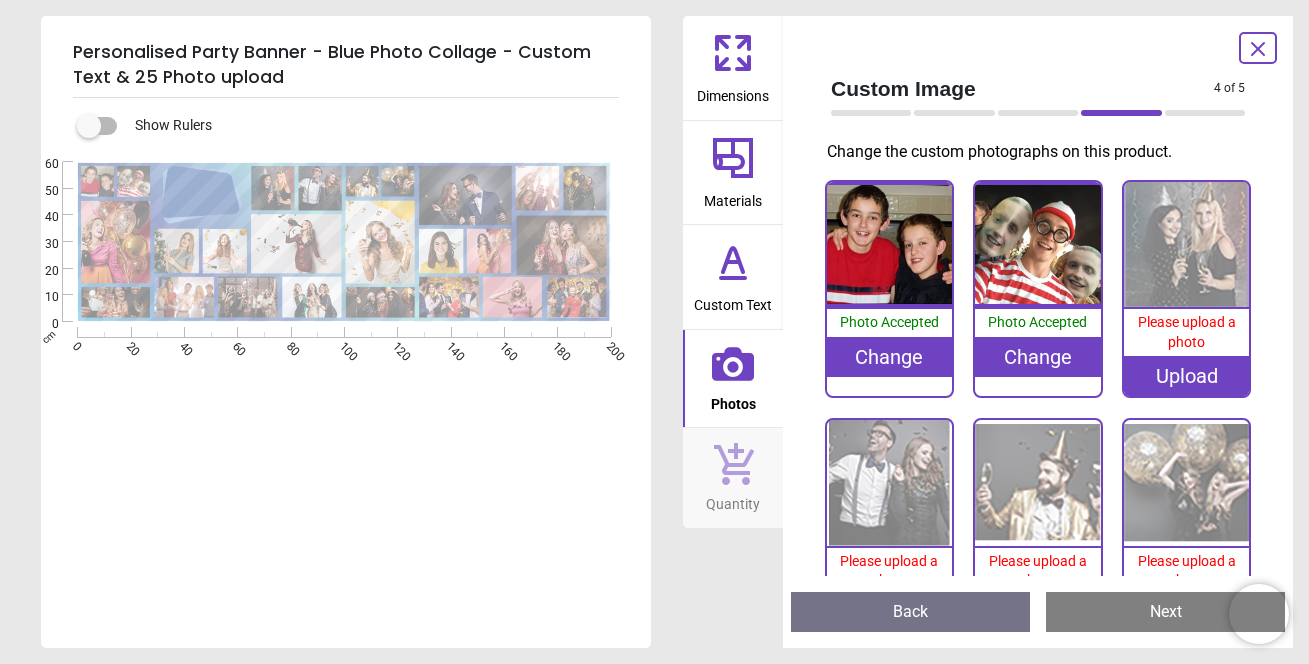 scroll, scrollTop: 0, scrollLeft: 0, axis: both 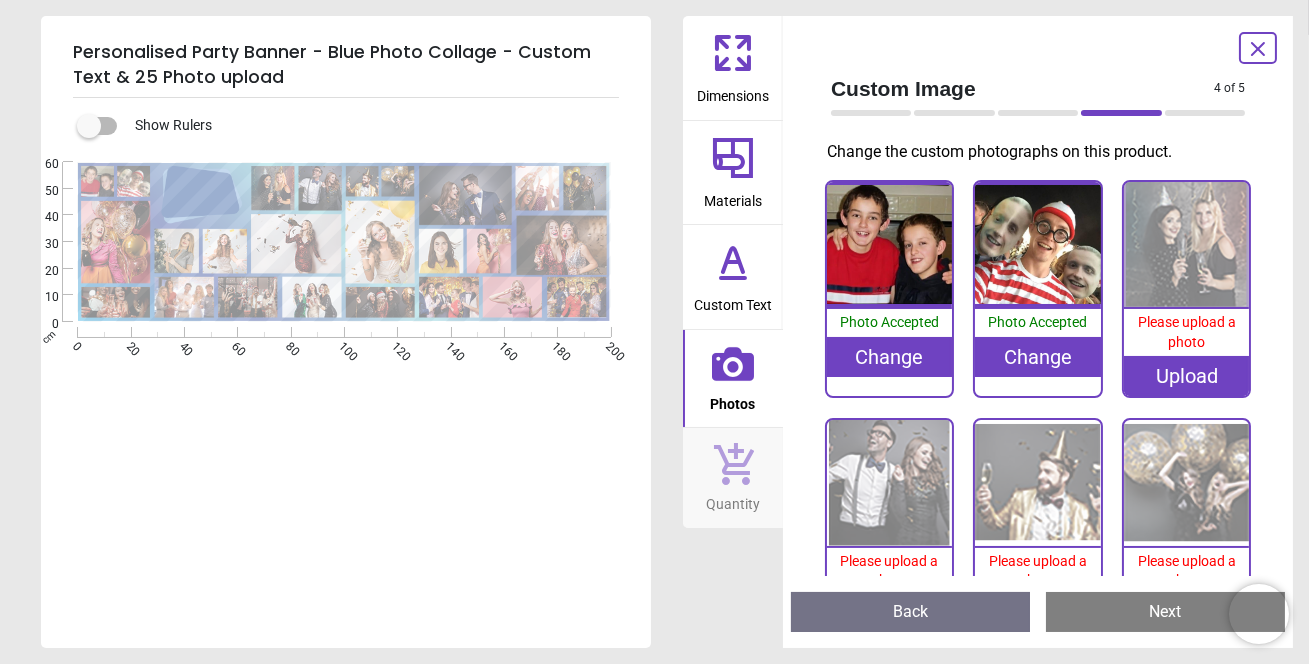 click on "Please upload a photo" at bounding box center (1187, 332) 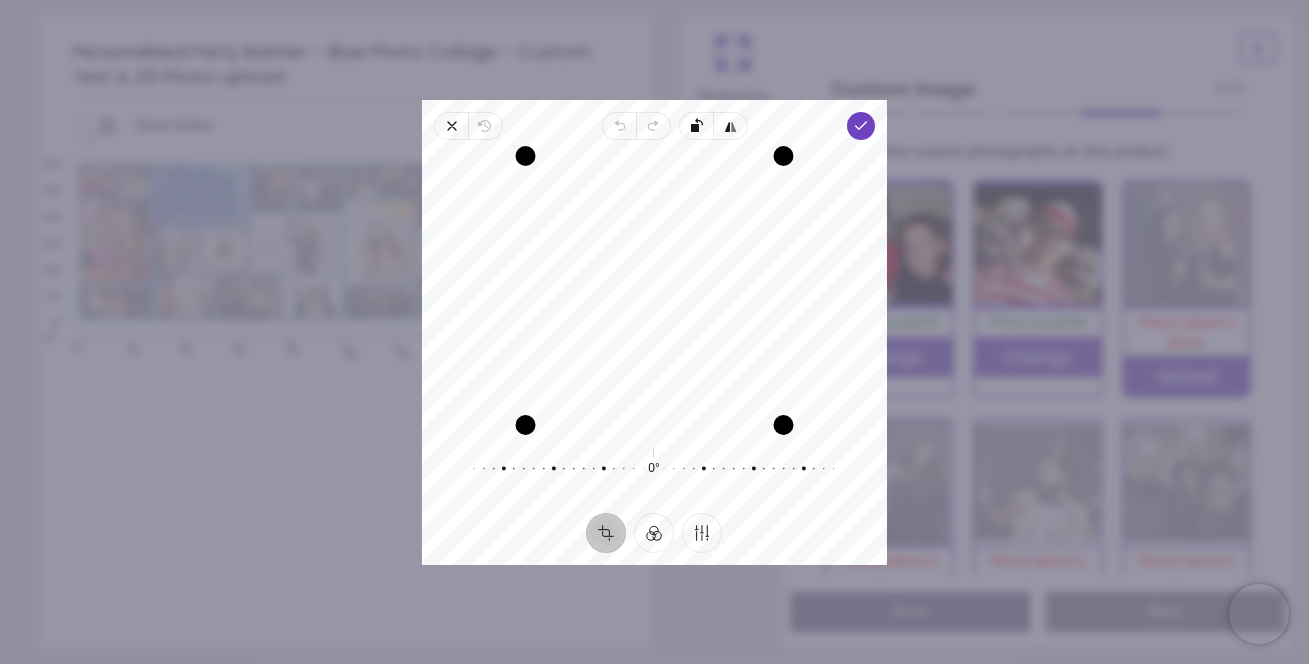 drag, startPoint x: 717, startPoint y: 292, endPoint x: 715, endPoint y: 330, distance: 38.052597 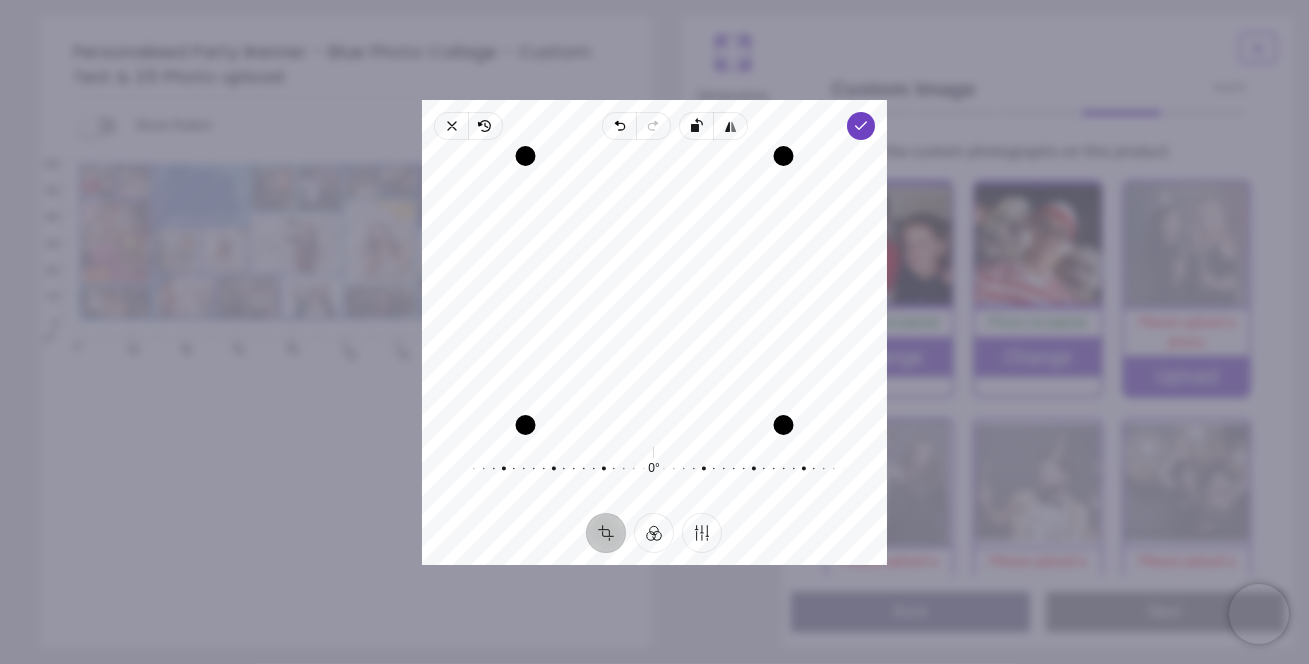 drag, startPoint x: 689, startPoint y: 338, endPoint x: 688, endPoint y: 320, distance: 18.027756 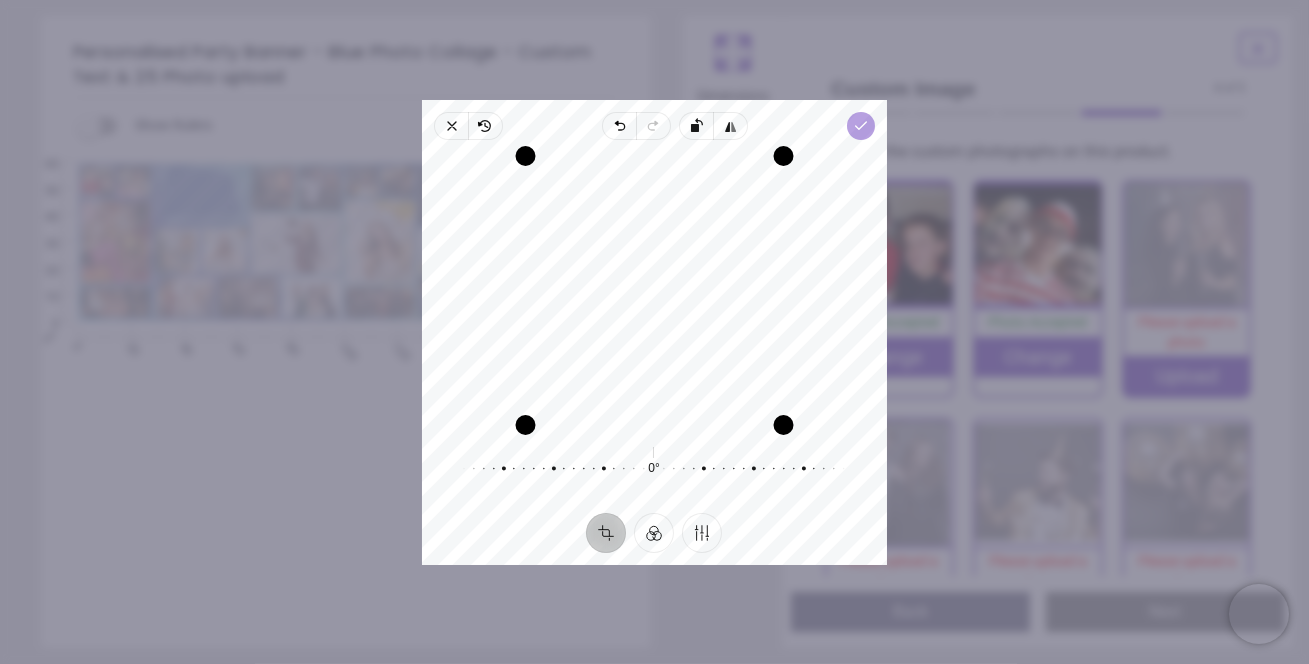 click 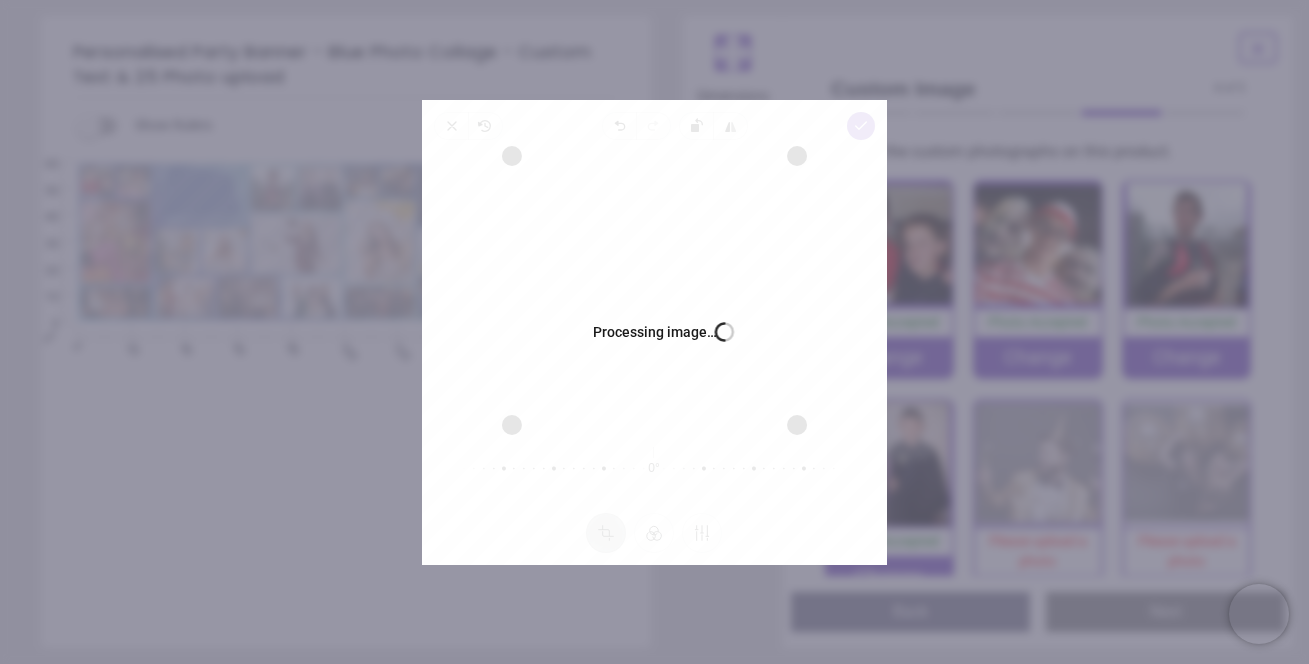 scroll, scrollTop: 0, scrollLeft: 0, axis: both 